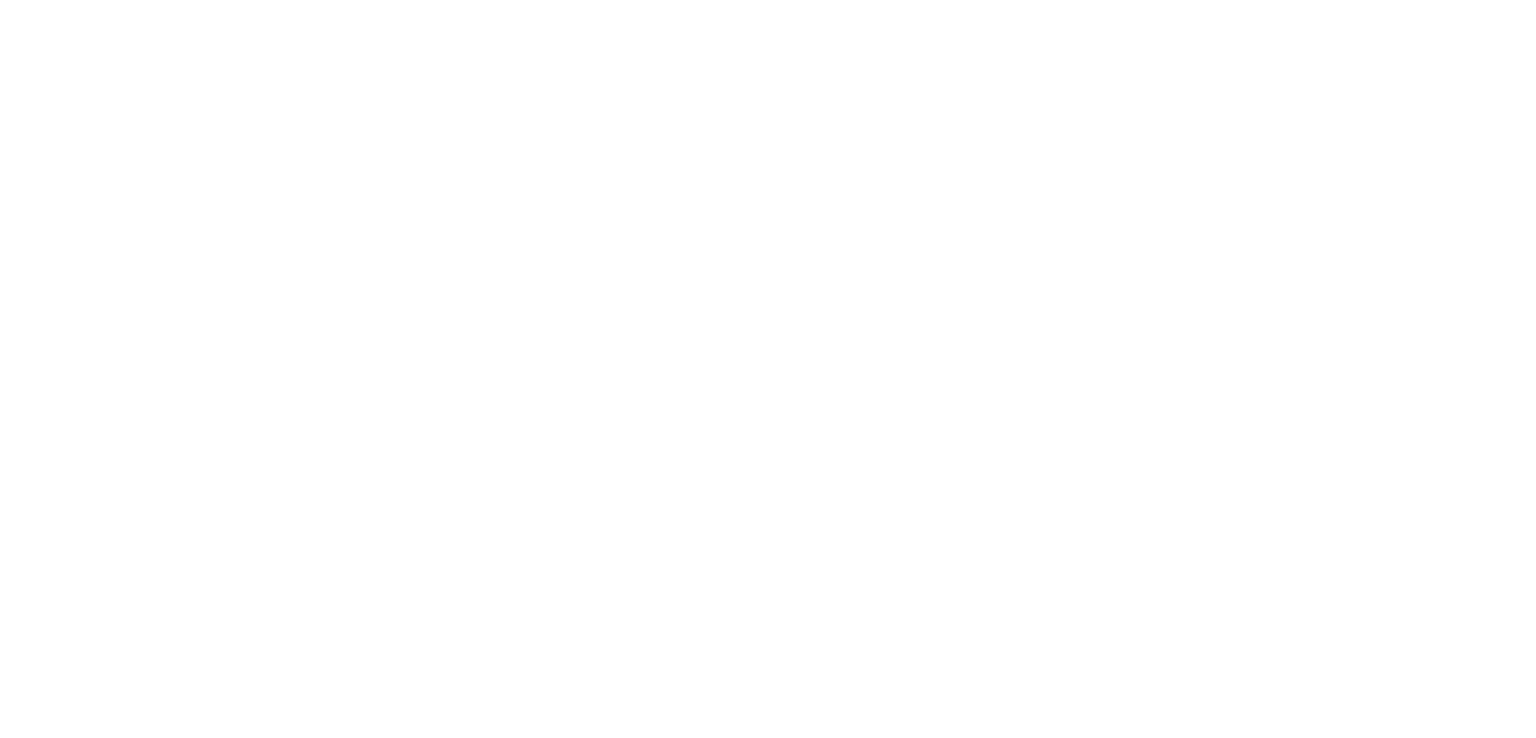 scroll, scrollTop: 0, scrollLeft: 0, axis: both 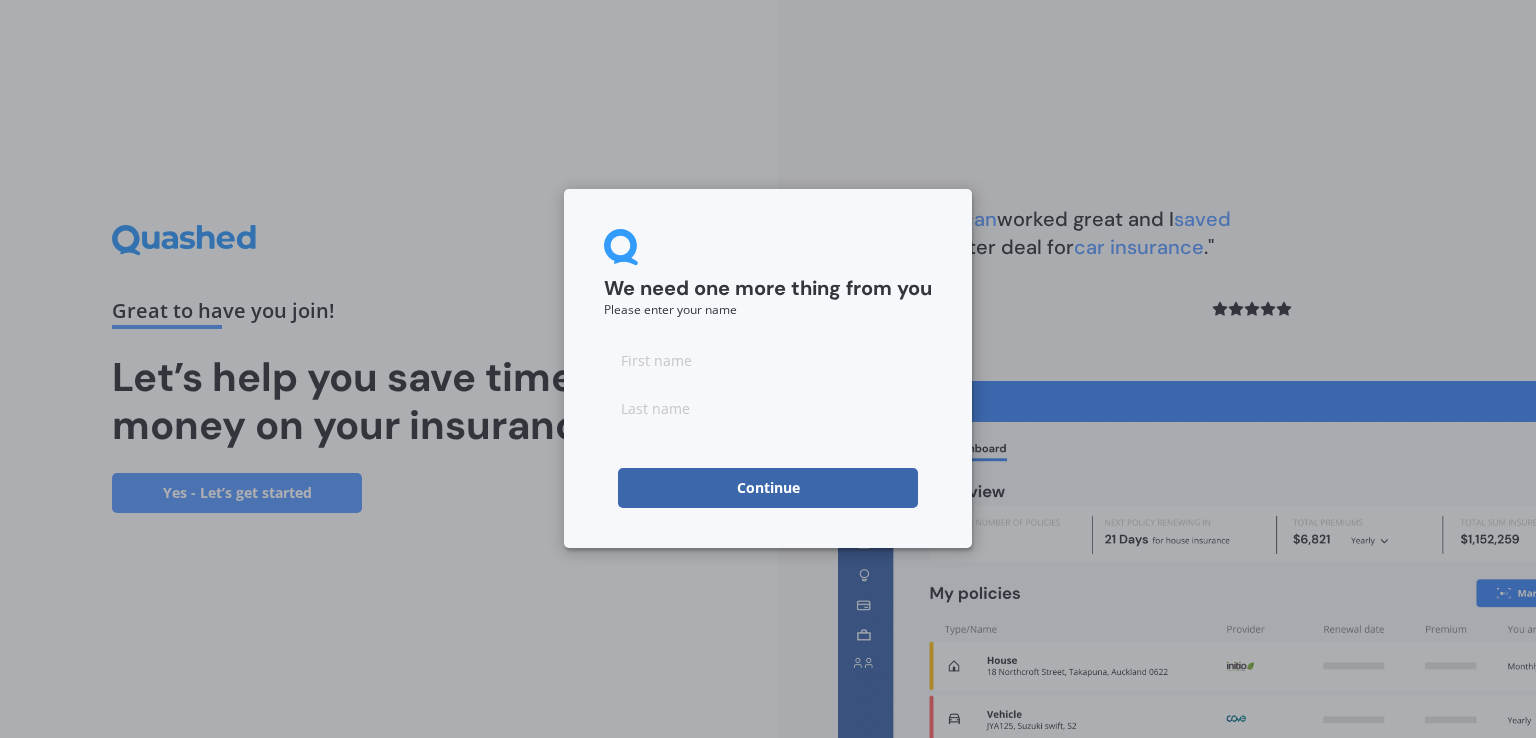 click at bounding box center (768, 360) 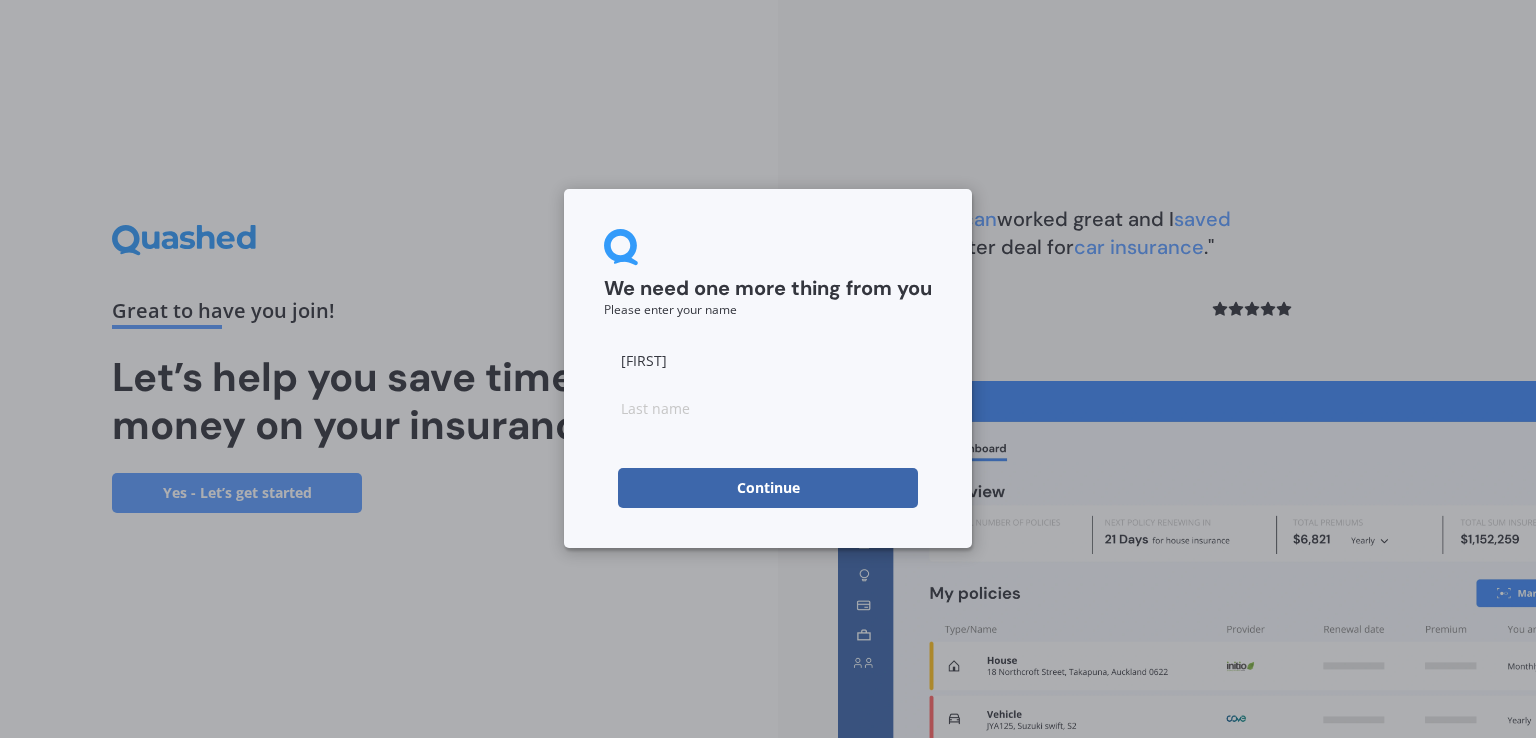 type on "[FIRST]" 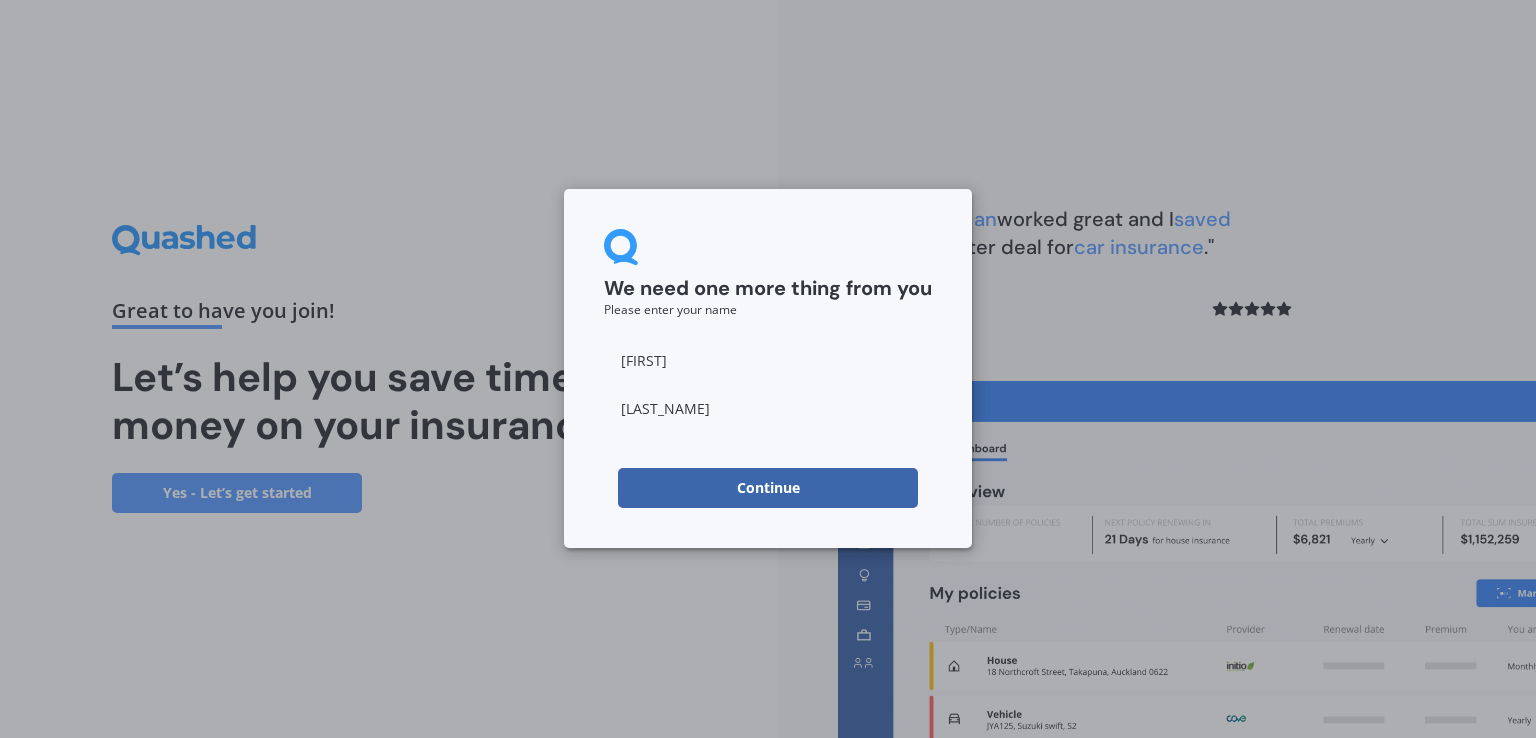 type on "[LAST_NAME]" 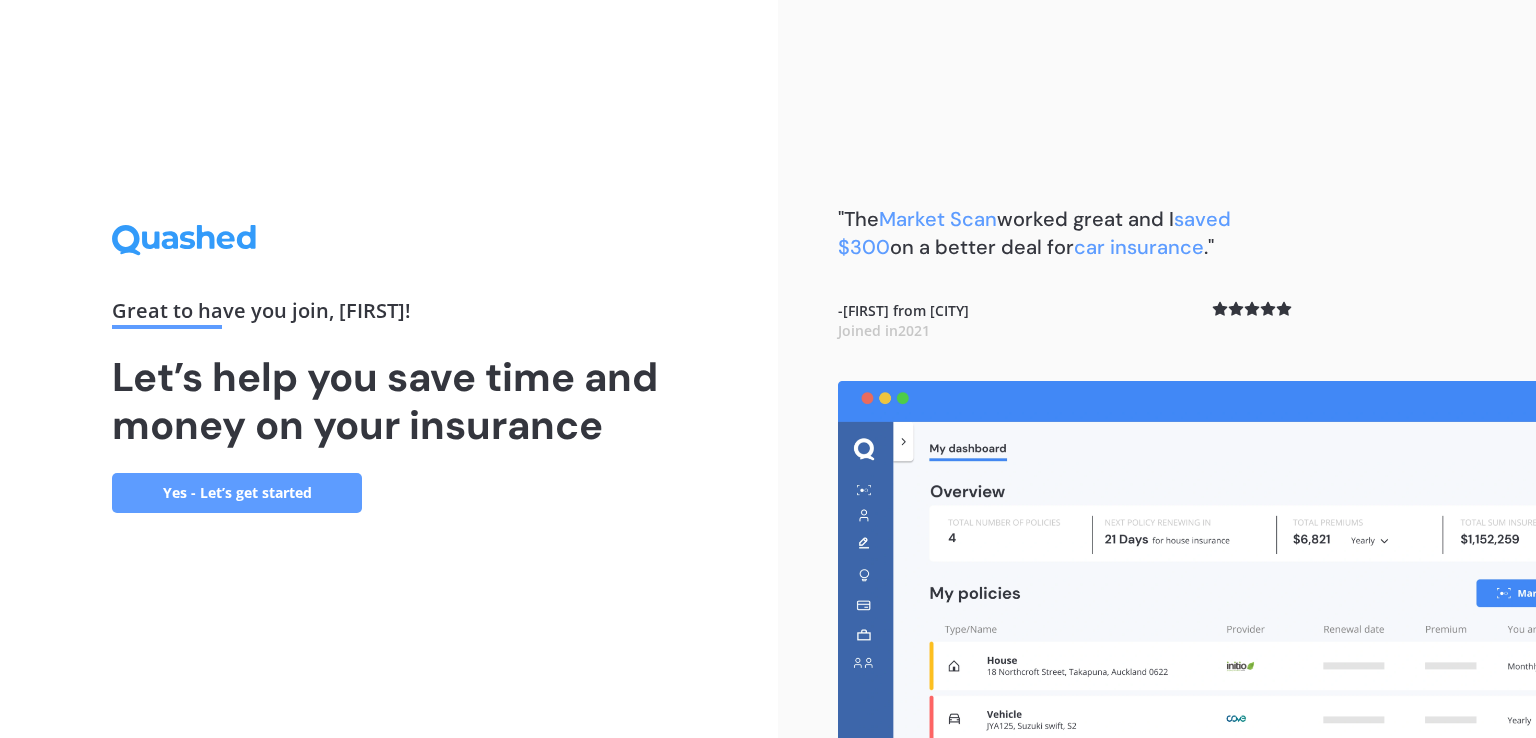 click on "Yes - Let’s get started" at bounding box center [237, 493] 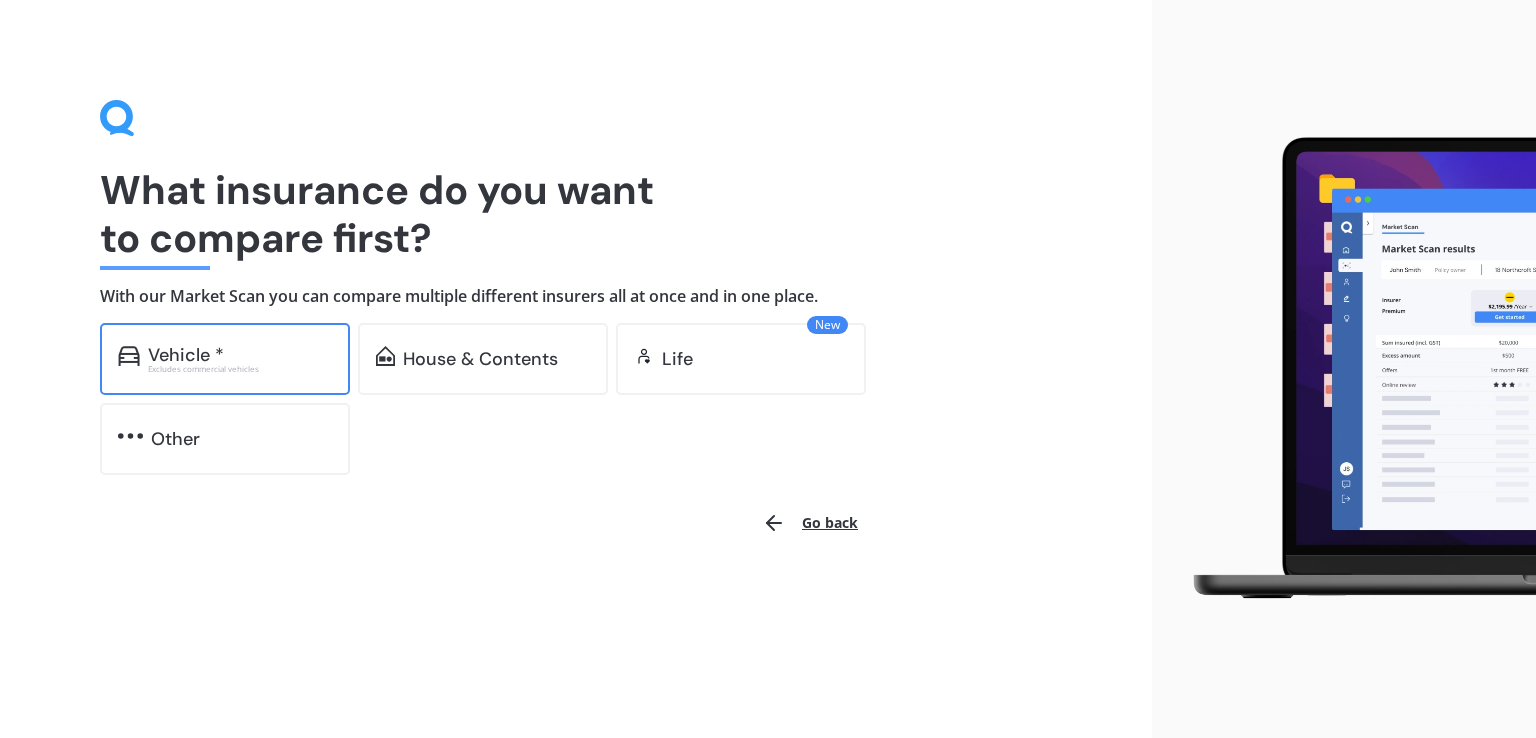 click on "Vehicle *" at bounding box center [240, 355] 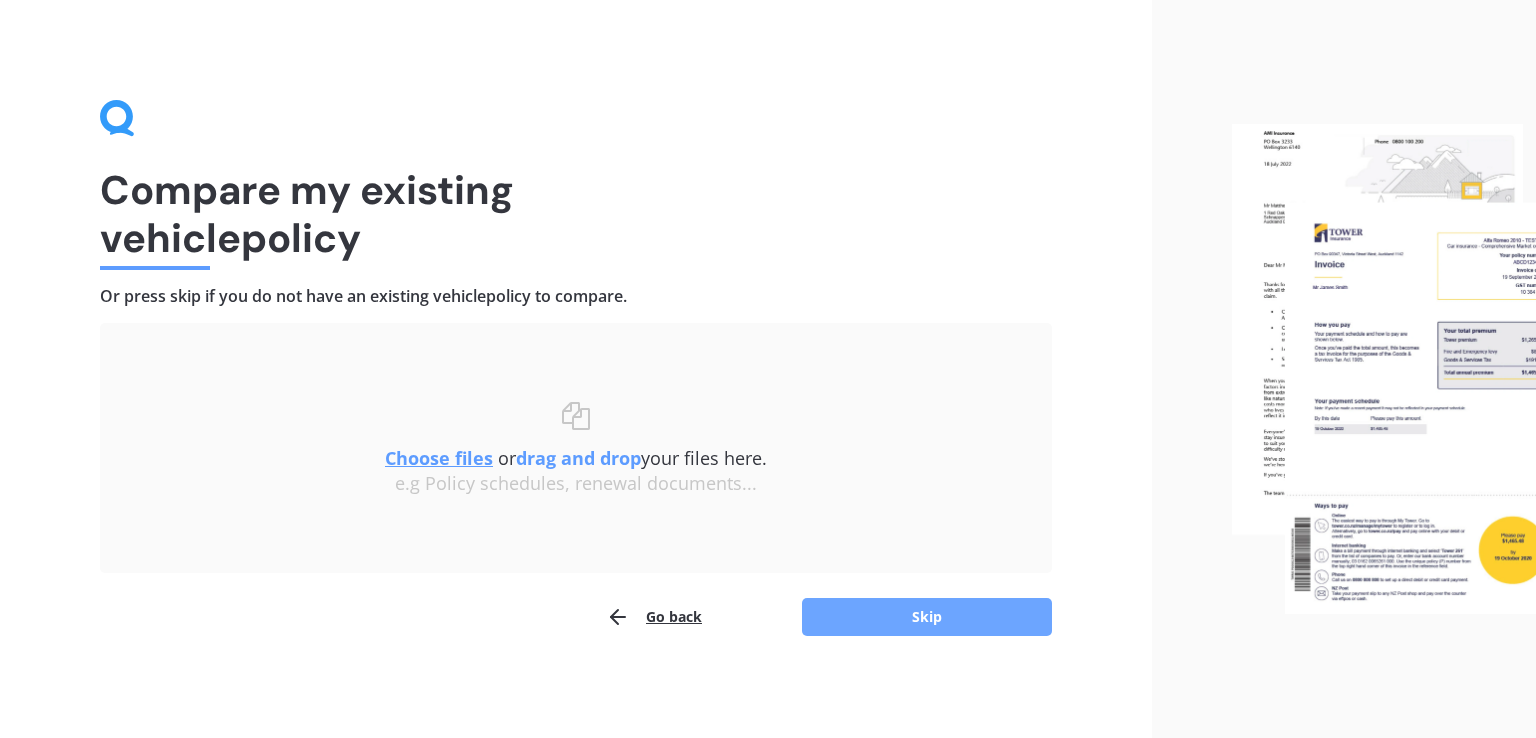 click on "Skip" at bounding box center [927, 617] 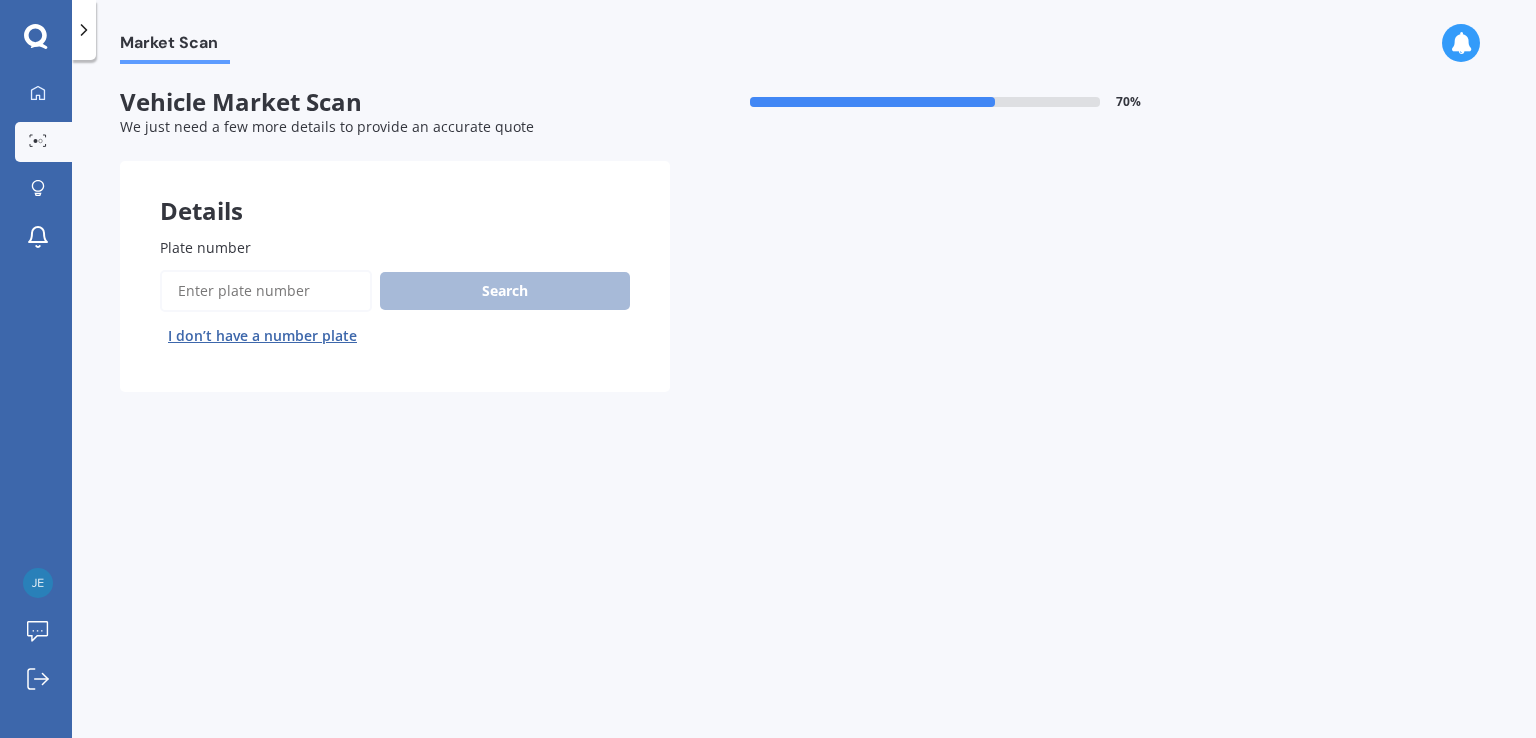 click on "Plate number" at bounding box center [266, 291] 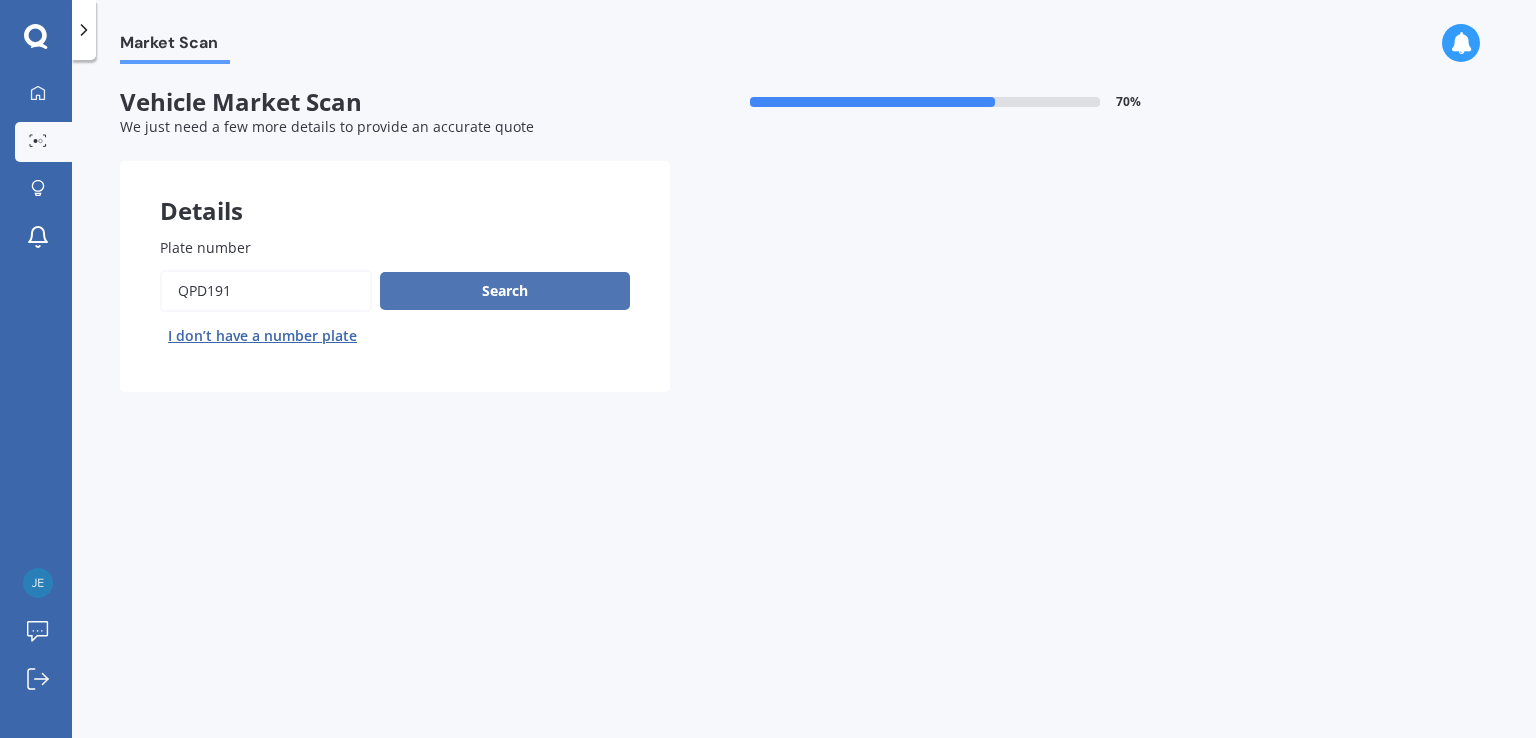 type on "qpd191" 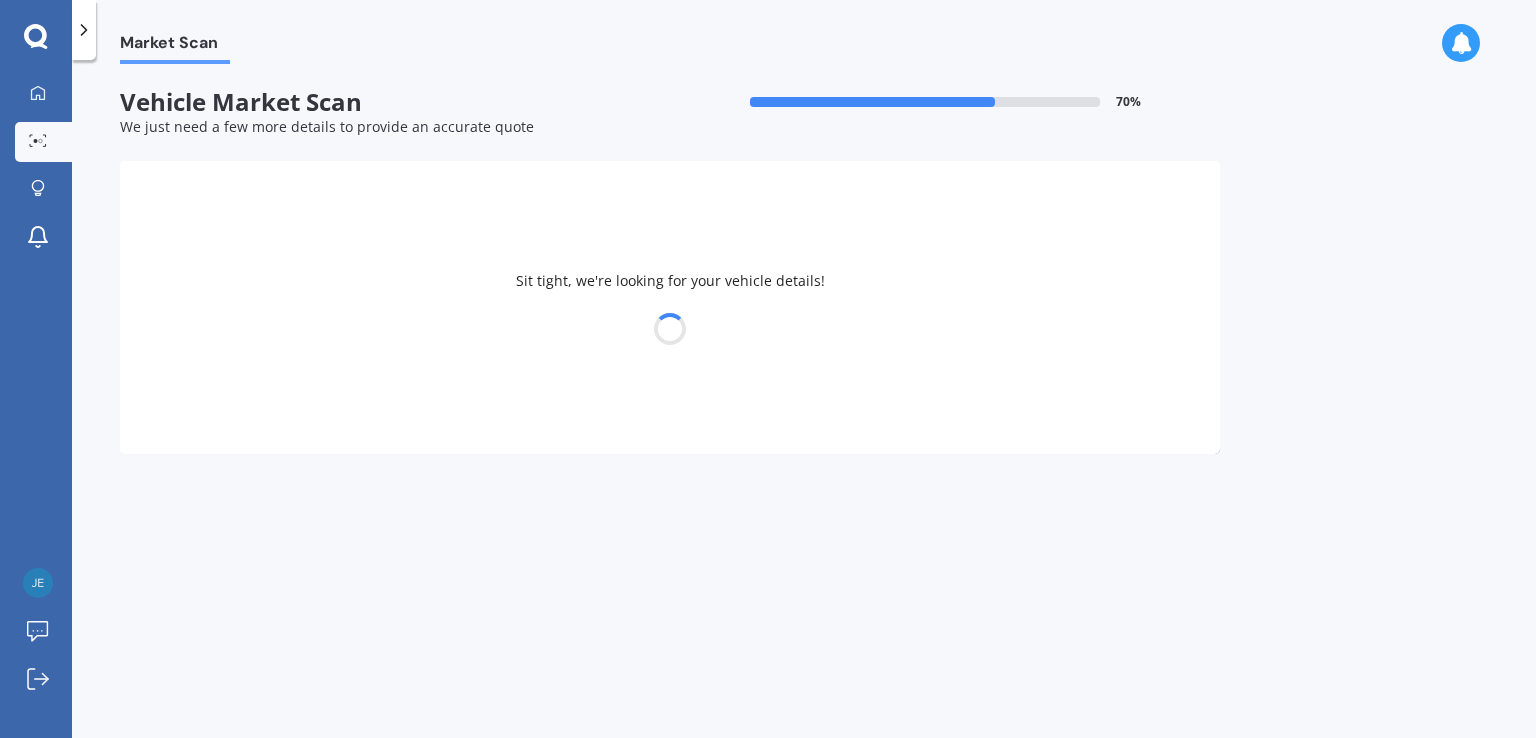 select on "KIA" 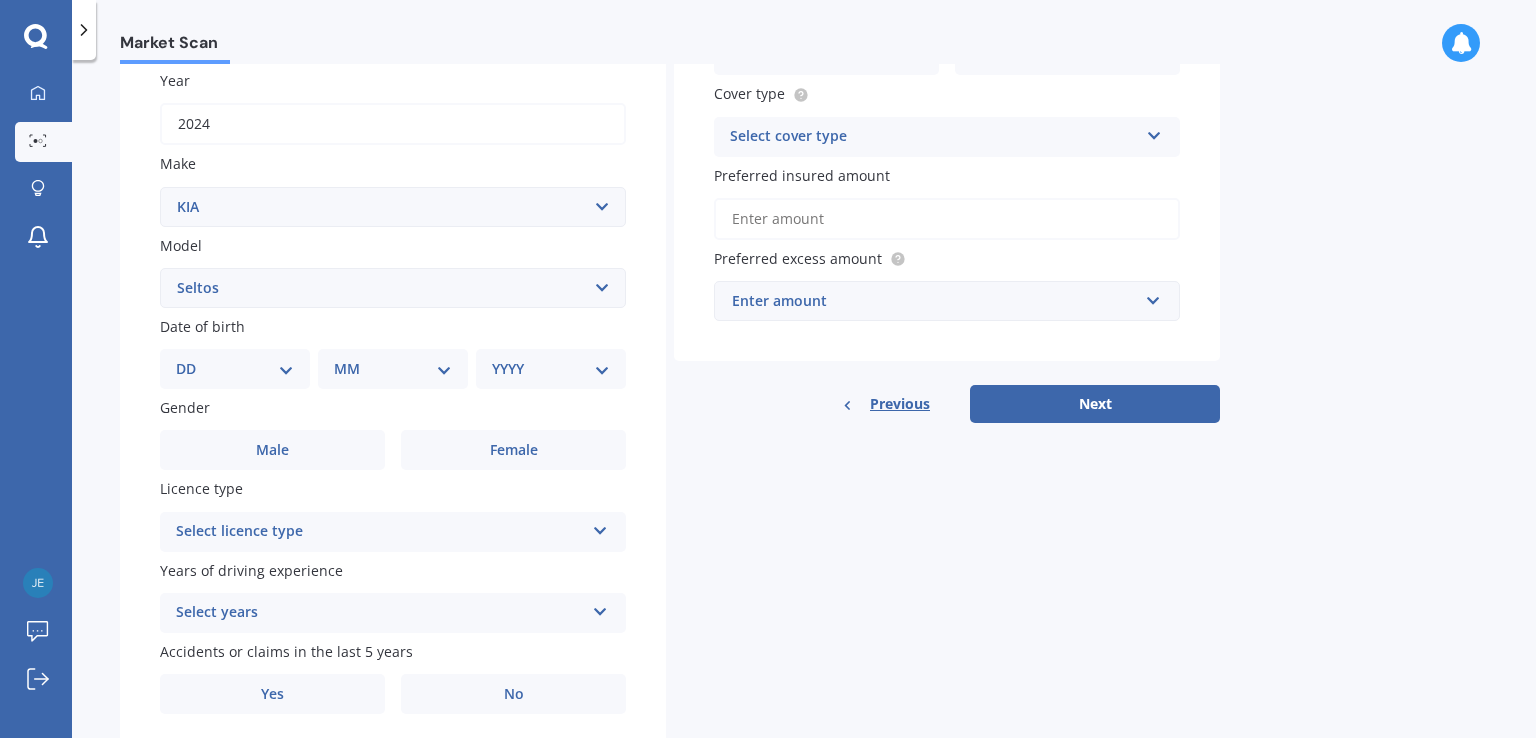 scroll, scrollTop: 300, scrollLeft: 0, axis: vertical 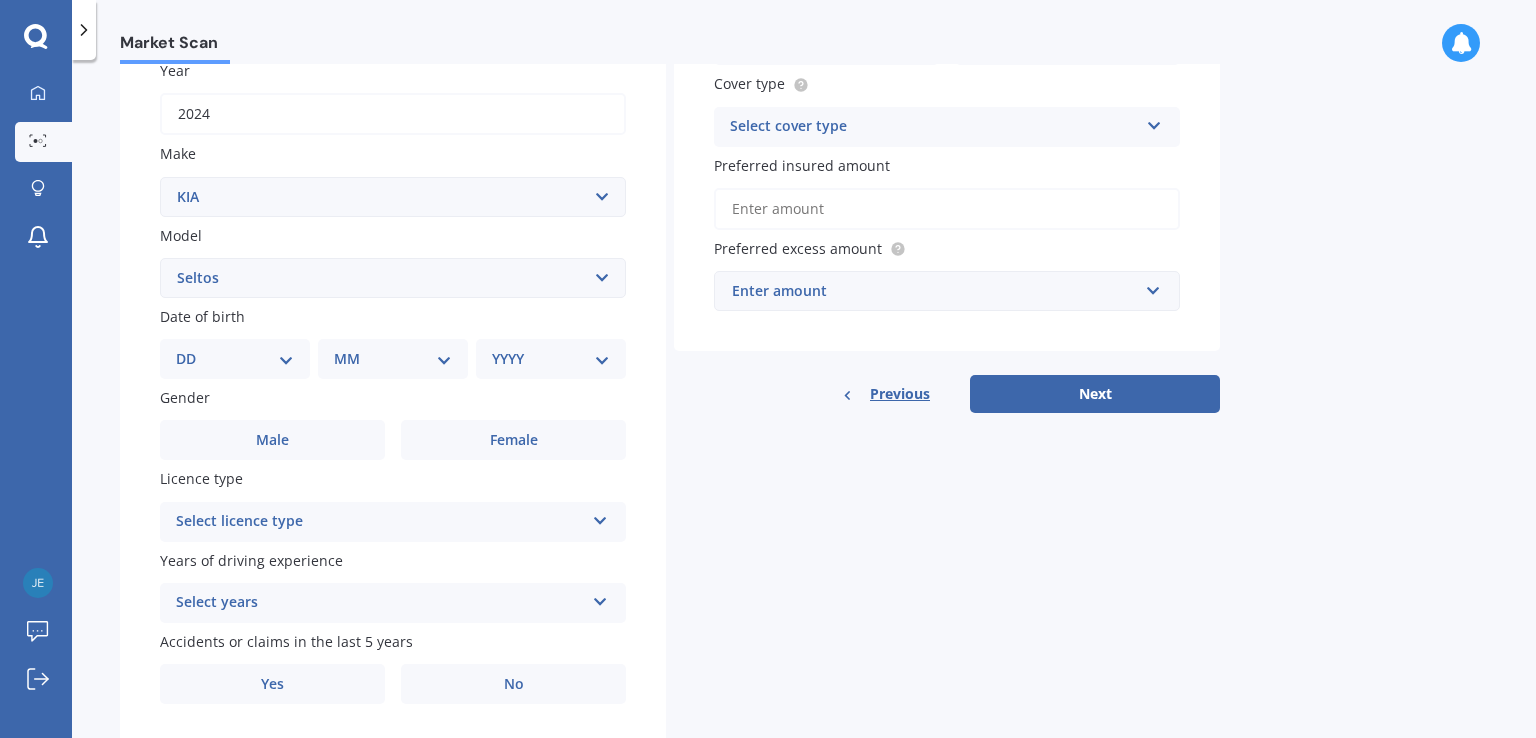click on "DD 01 02 03 04 05 06 07 08 09 10 11 12 13 14 15 16 17 18 19 20 21 22 23 24 25 26 27 28 29 30 31" at bounding box center (235, 359) 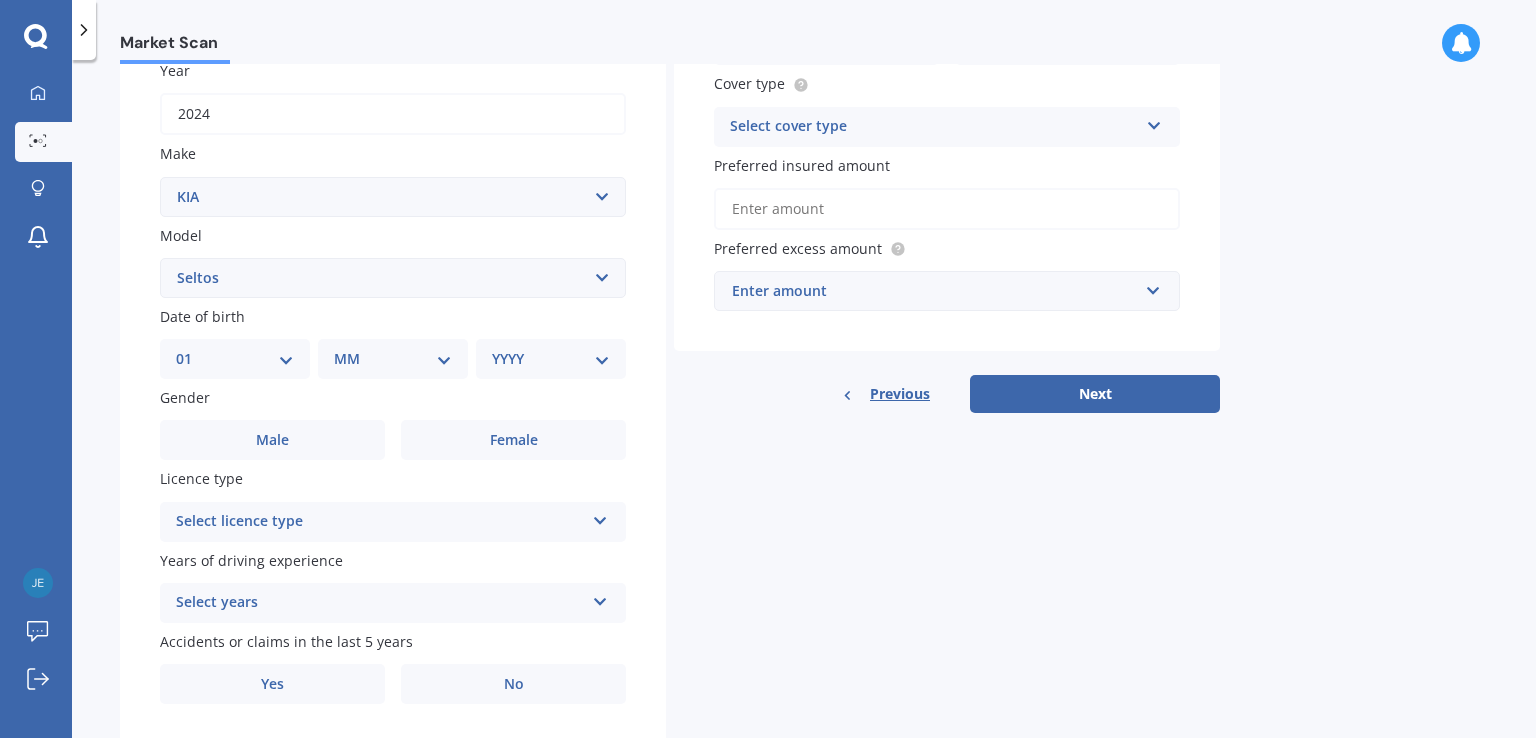 click on "DD 01 02 03 04 05 06 07 08 09 10 11 12 13 14 15 16 17 18 19 20 21 22 23 24 25 26 27 28 29 30 31" at bounding box center [235, 359] 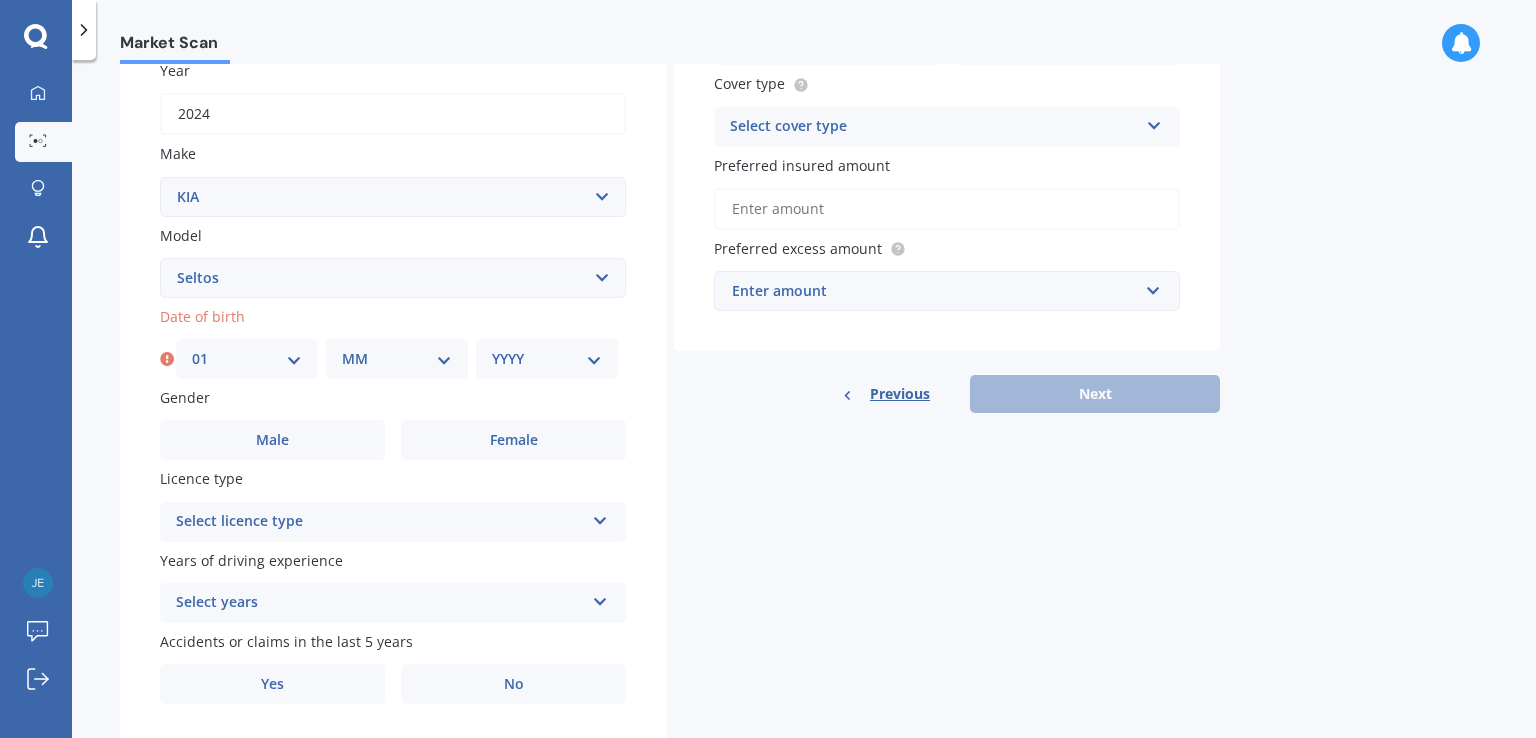click on "MM 01 02 03 04 05 06 07 08 09 10 11 12" at bounding box center [397, 359] 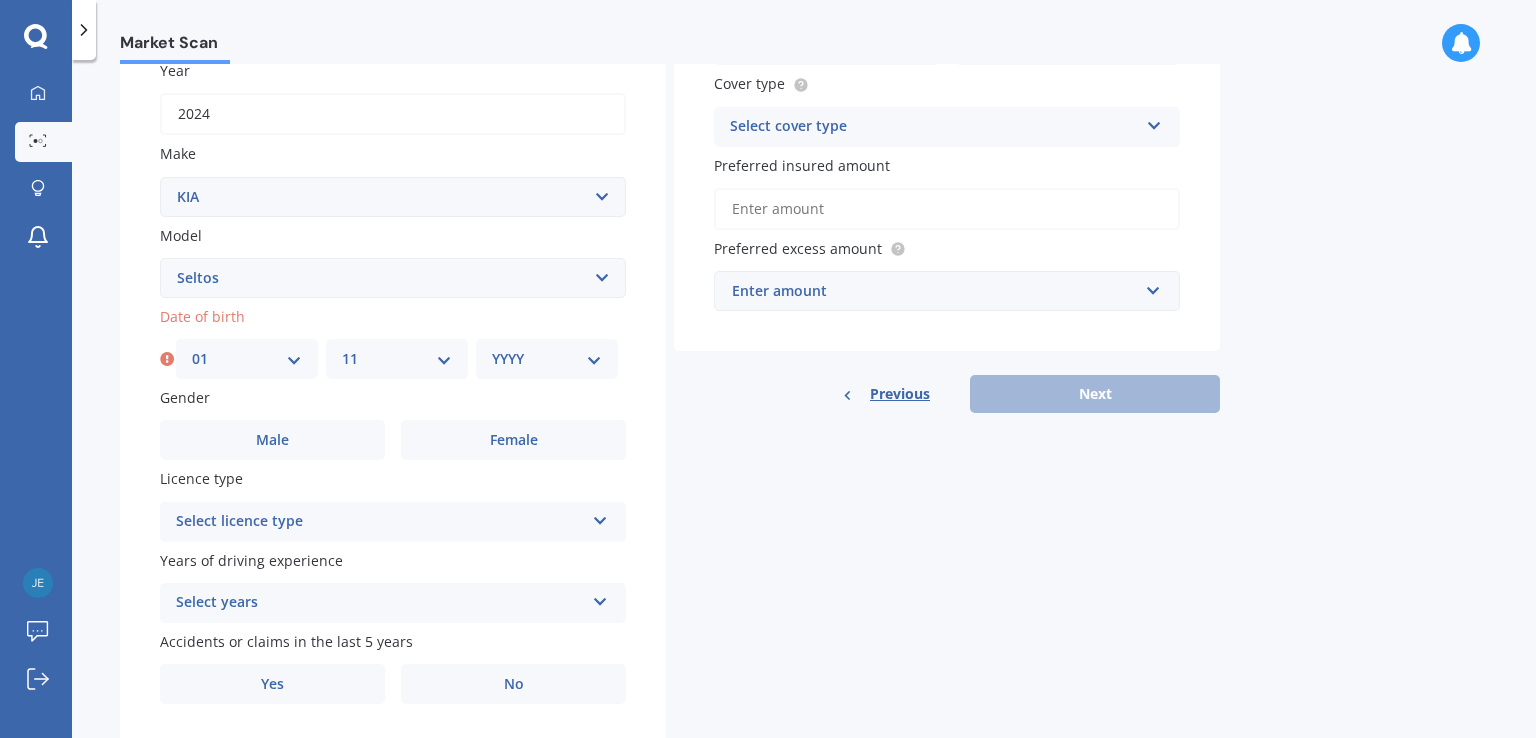 click on "MM 01 02 03 04 05 06 07 08 09 10 11 12" at bounding box center (397, 359) 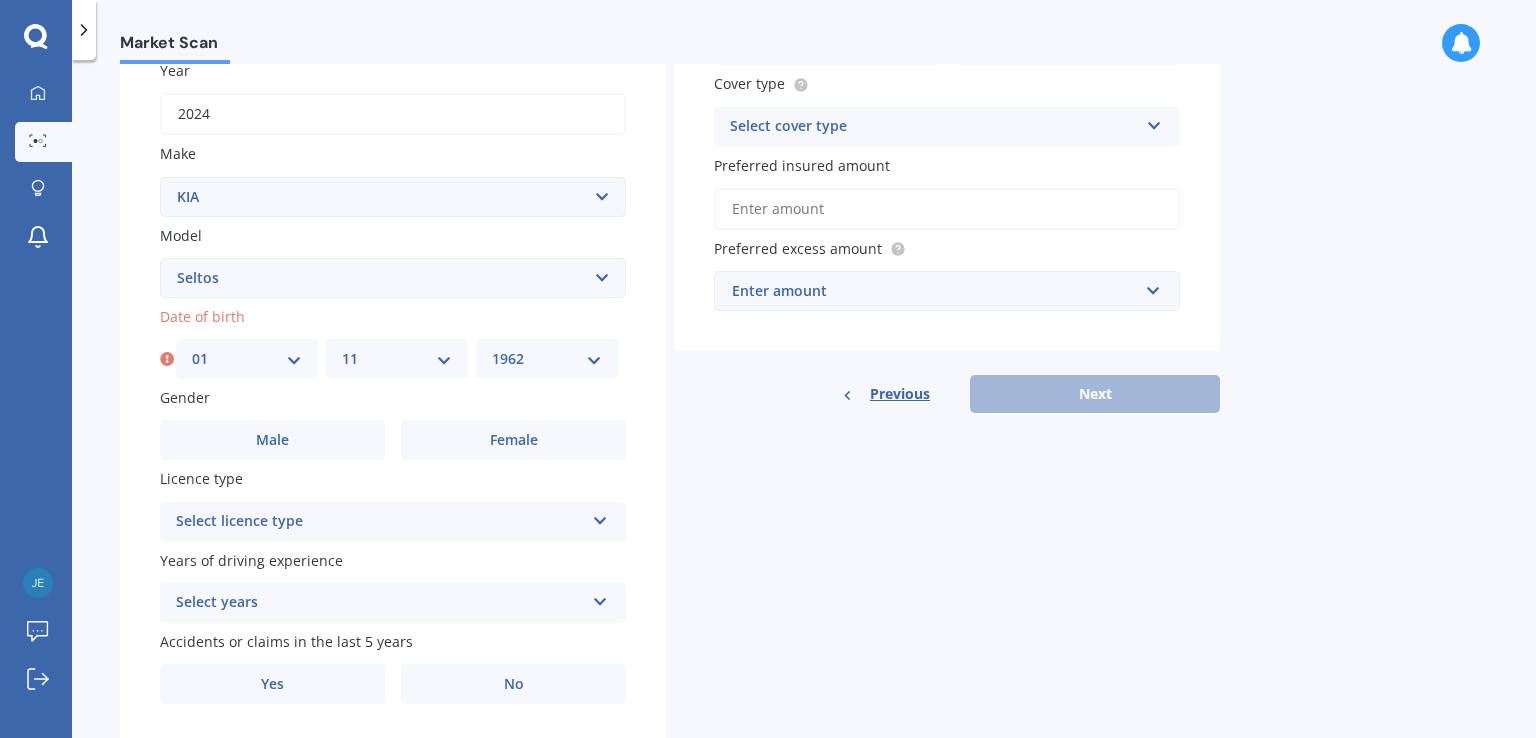 click on "YYYY 2025 2024 2023 2022 2021 2020 2019 2018 2017 2016 2015 2014 2013 2012 2011 2010 2009 2008 2007 2006 2005 2004 2003 2002 2001 2000 1999 1998 1997 1996 1995 1994 1993 1992 1991 1990 1989 1988 1987 1986 1985 1984 1983 1982 1981 1980 1979 1978 1977 1976 1975 1974 1973 1972 1971 1970 1969 1968 1967 1966 1965 1964 1963 1962 1961 1960 1959 1958 1957 1956 1955 1954 1953 1952 1951 1950 1949 1948 1947 1946 1945 1944 1943 1942 1941 1940 1939 1938 1937 1936 1935 1934 1933 1932 1931 1930 1929 1928 1927 1926" at bounding box center [547, 359] 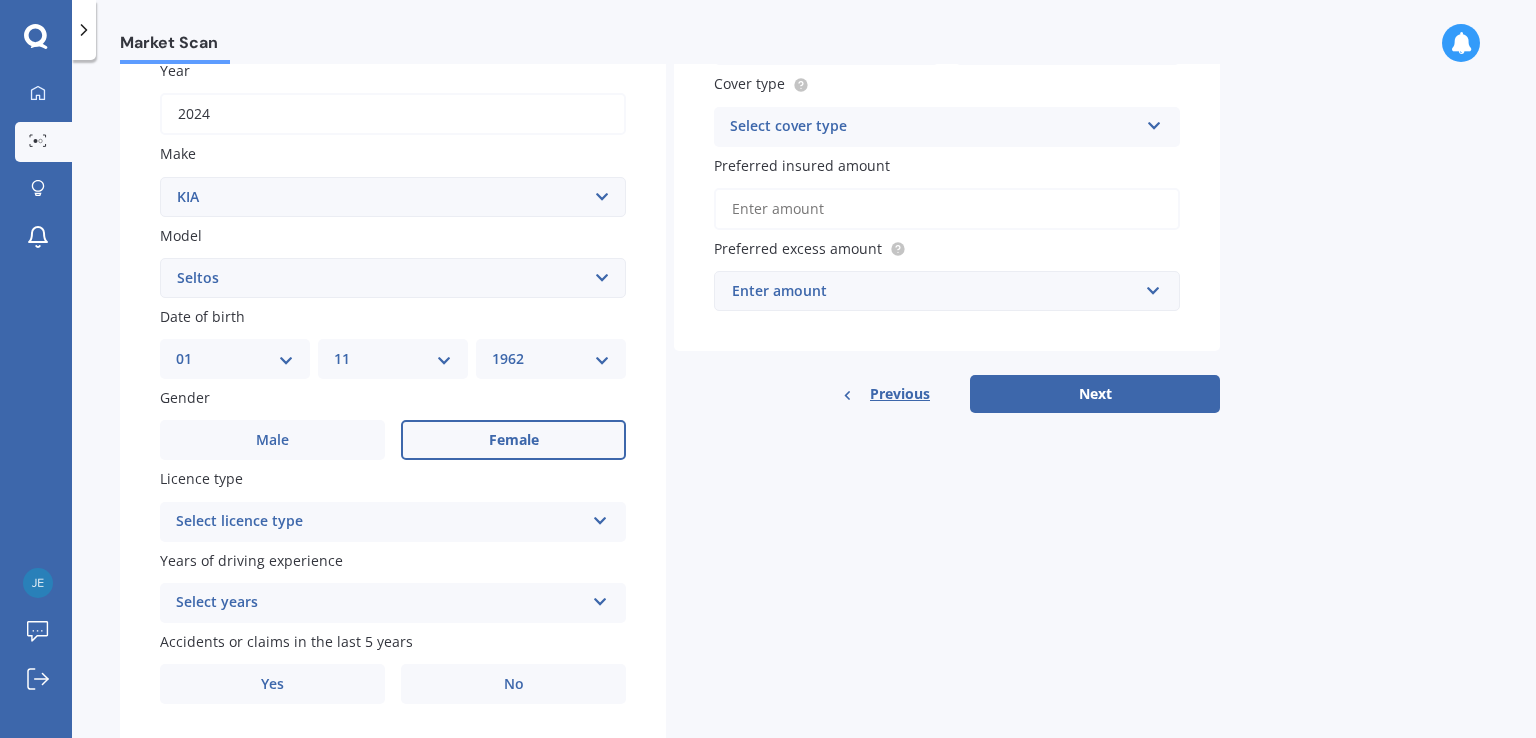 click on "Female" at bounding box center (513, 440) 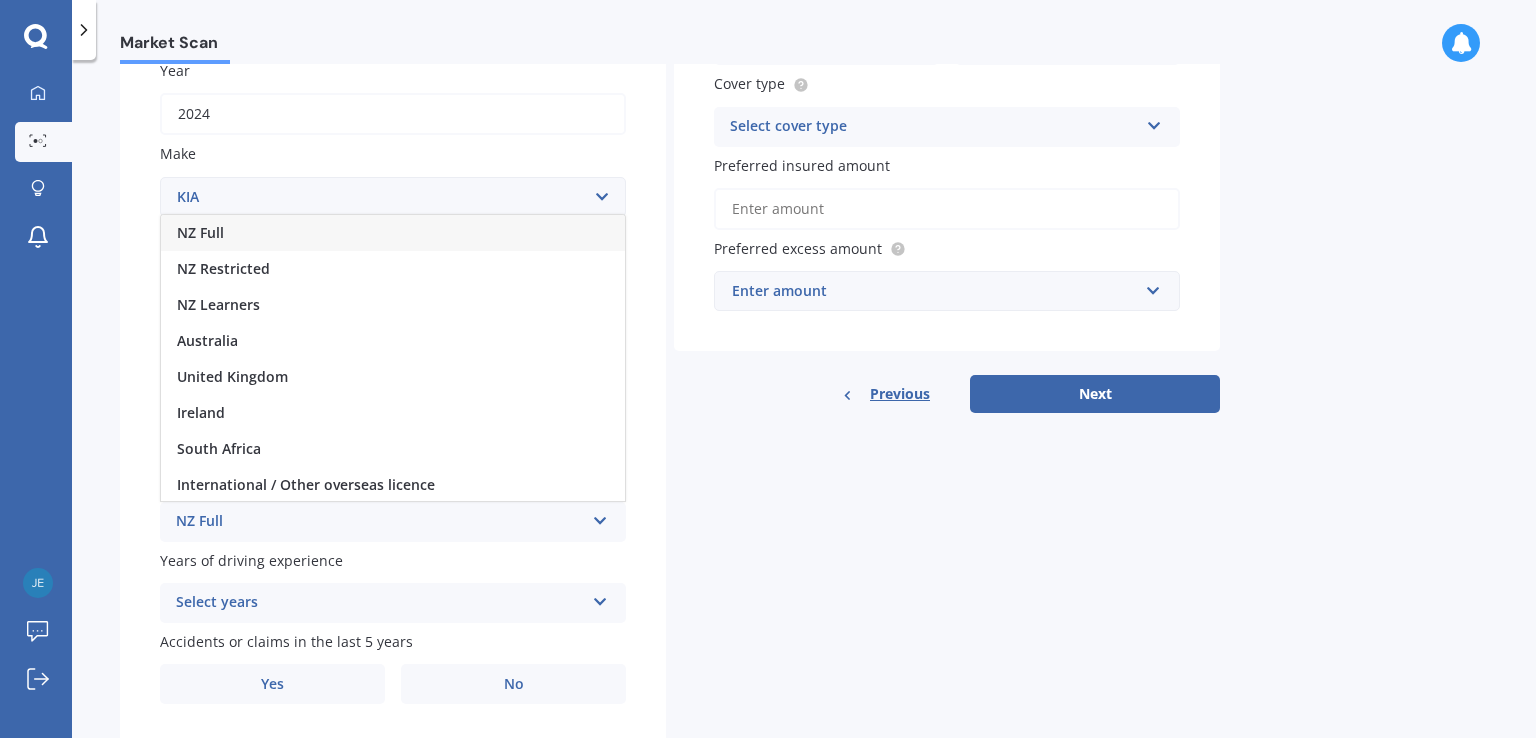 click on "NZ Full" at bounding box center [393, 233] 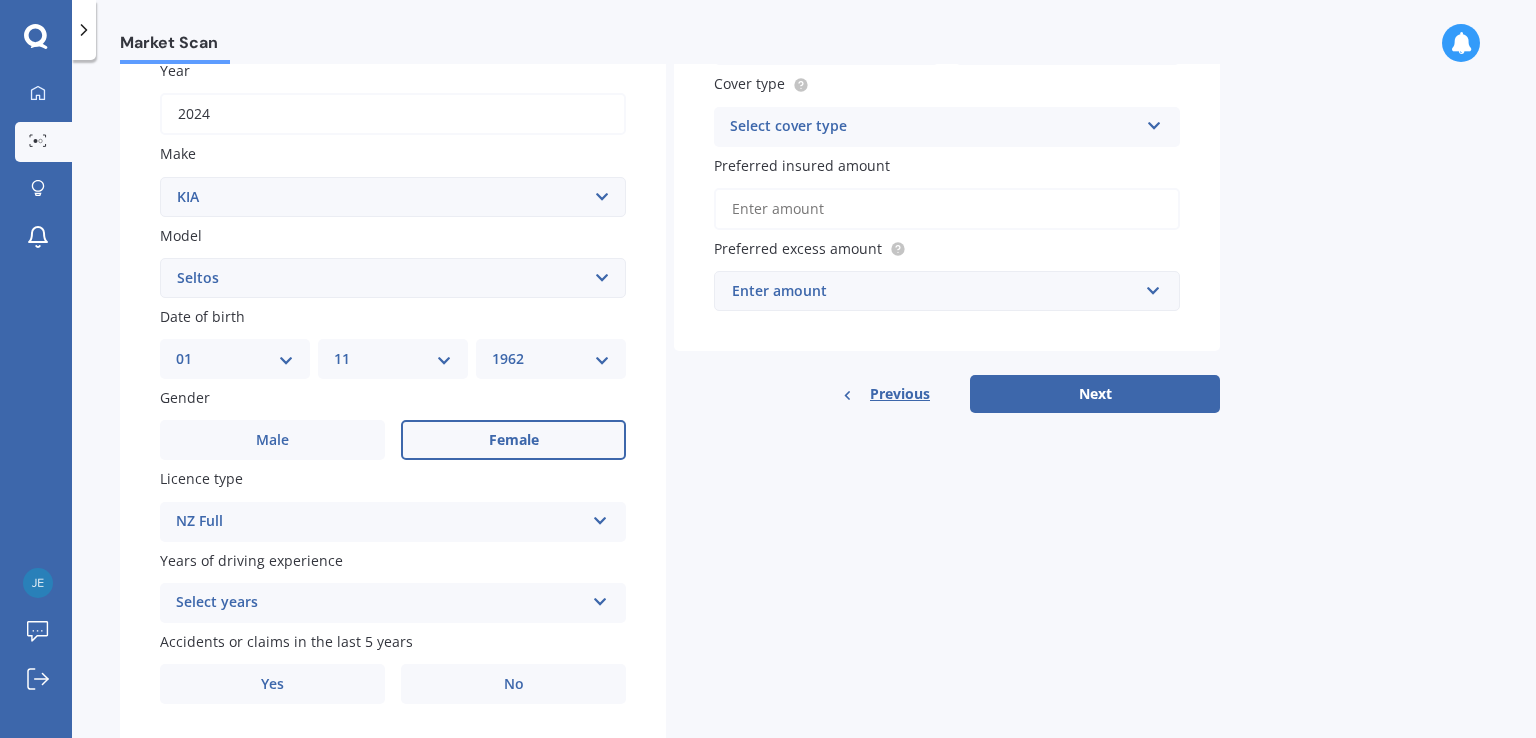 click at bounding box center (600, 598) 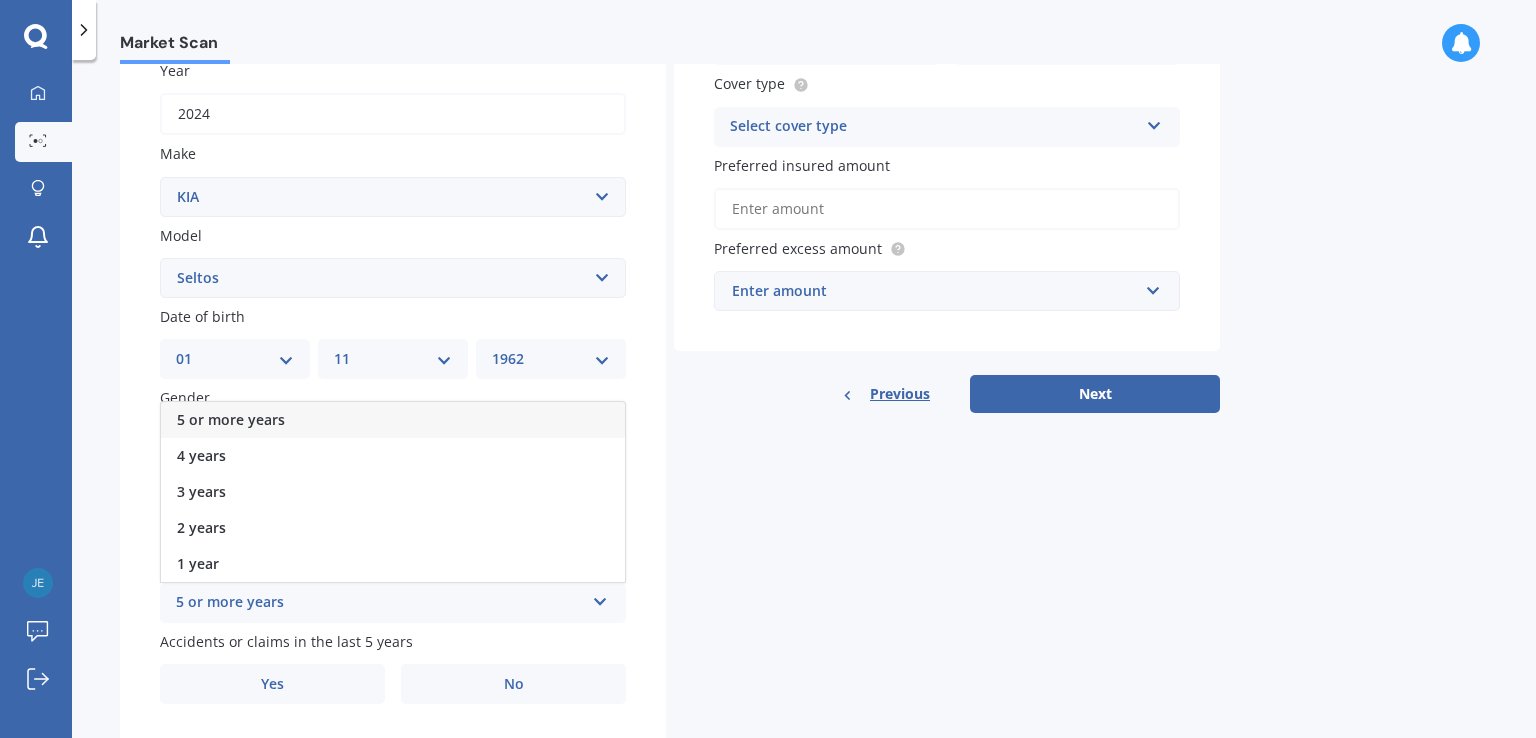 scroll, scrollTop: 200, scrollLeft: 0, axis: vertical 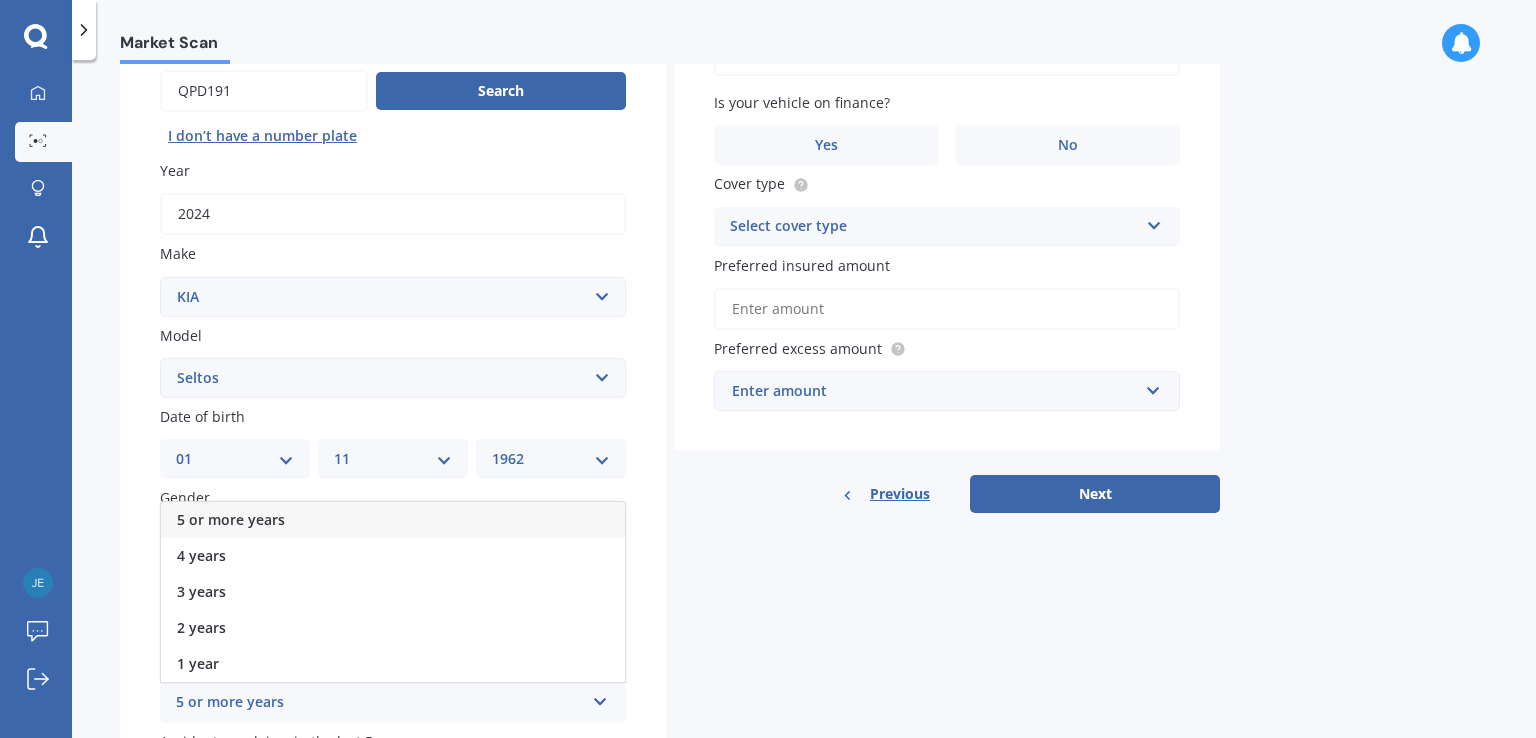 click on "5 or more years" at bounding box center [393, 520] 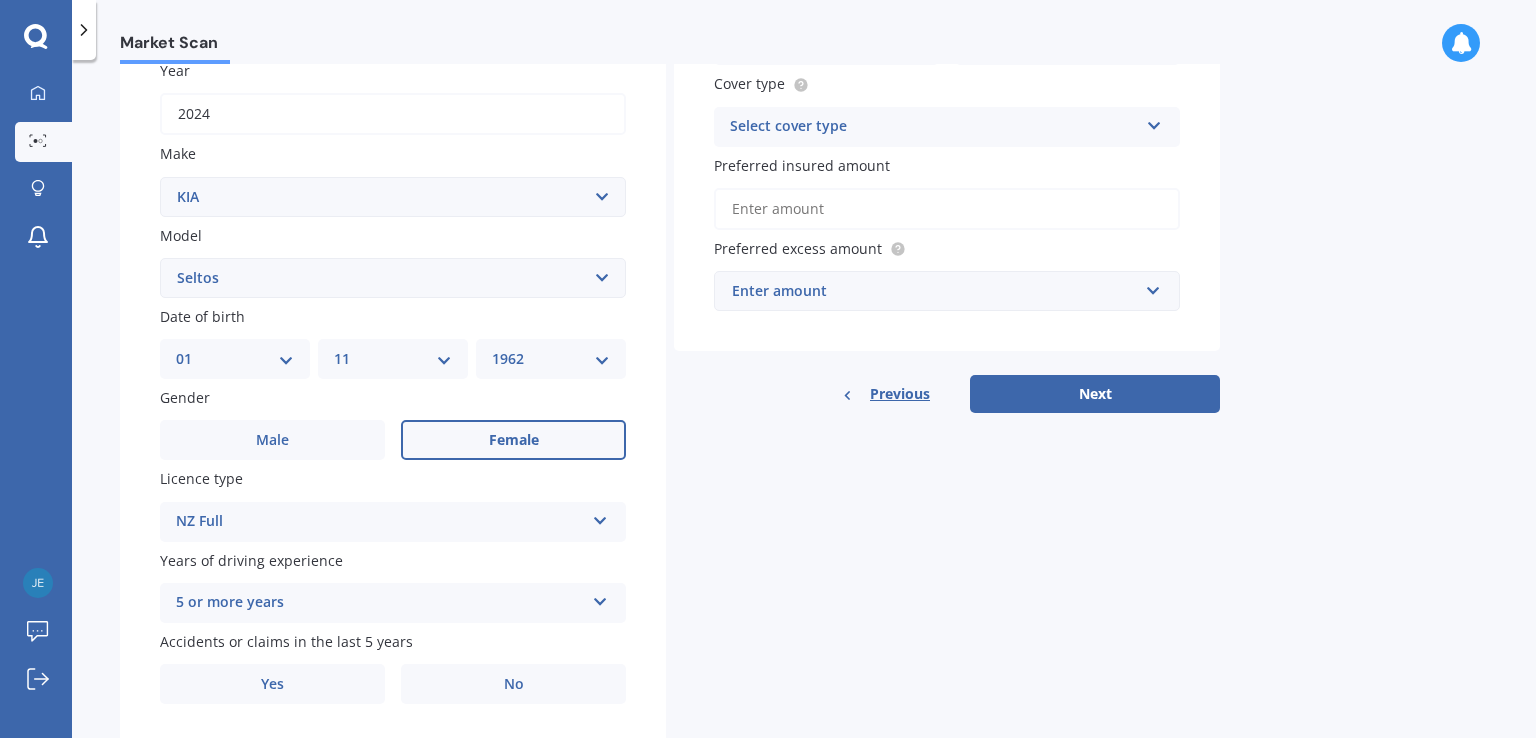 scroll, scrollTop: 358, scrollLeft: 0, axis: vertical 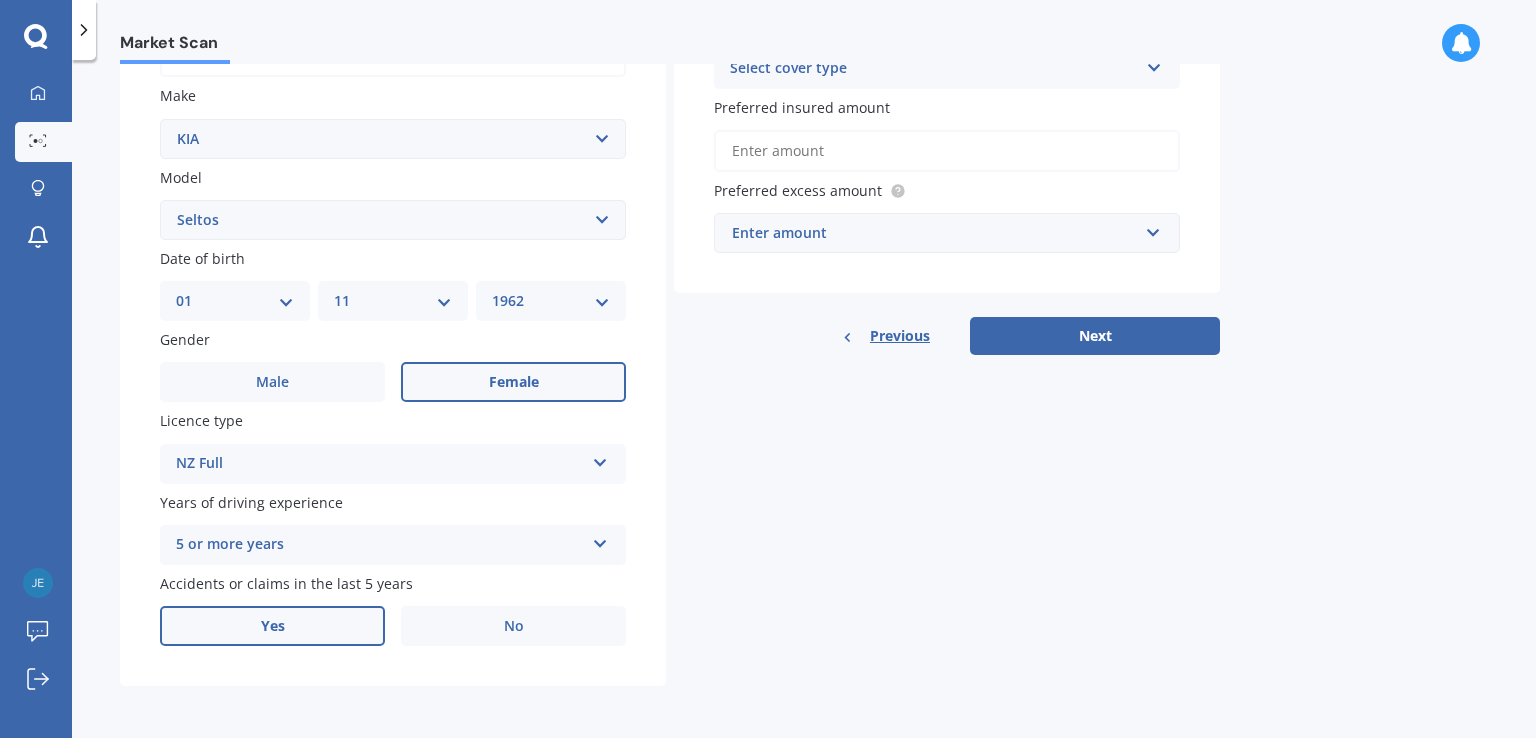 click on "Yes" at bounding box center (272, 626) 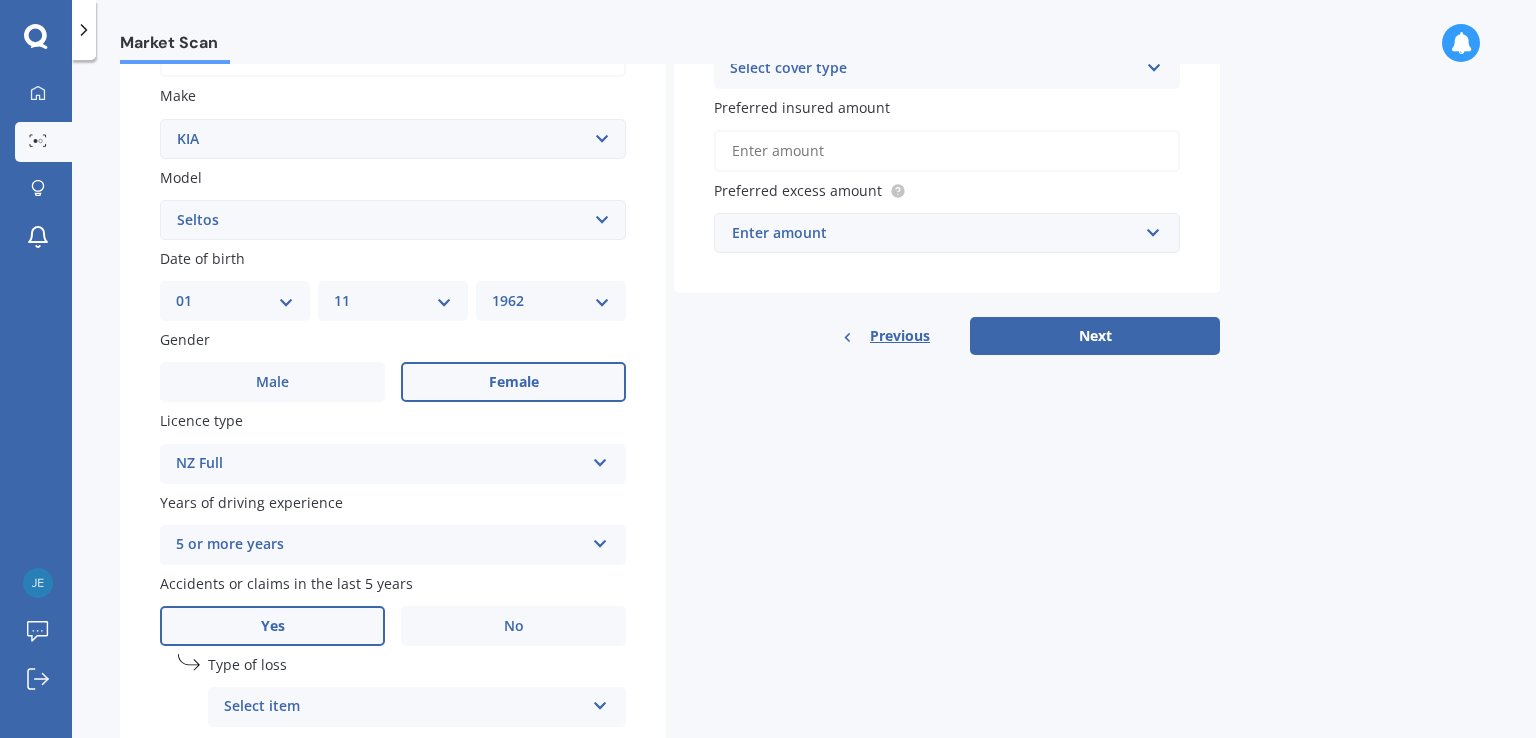 scroll, scrollTop: 458, scrollLeft: 0, axis: vertical 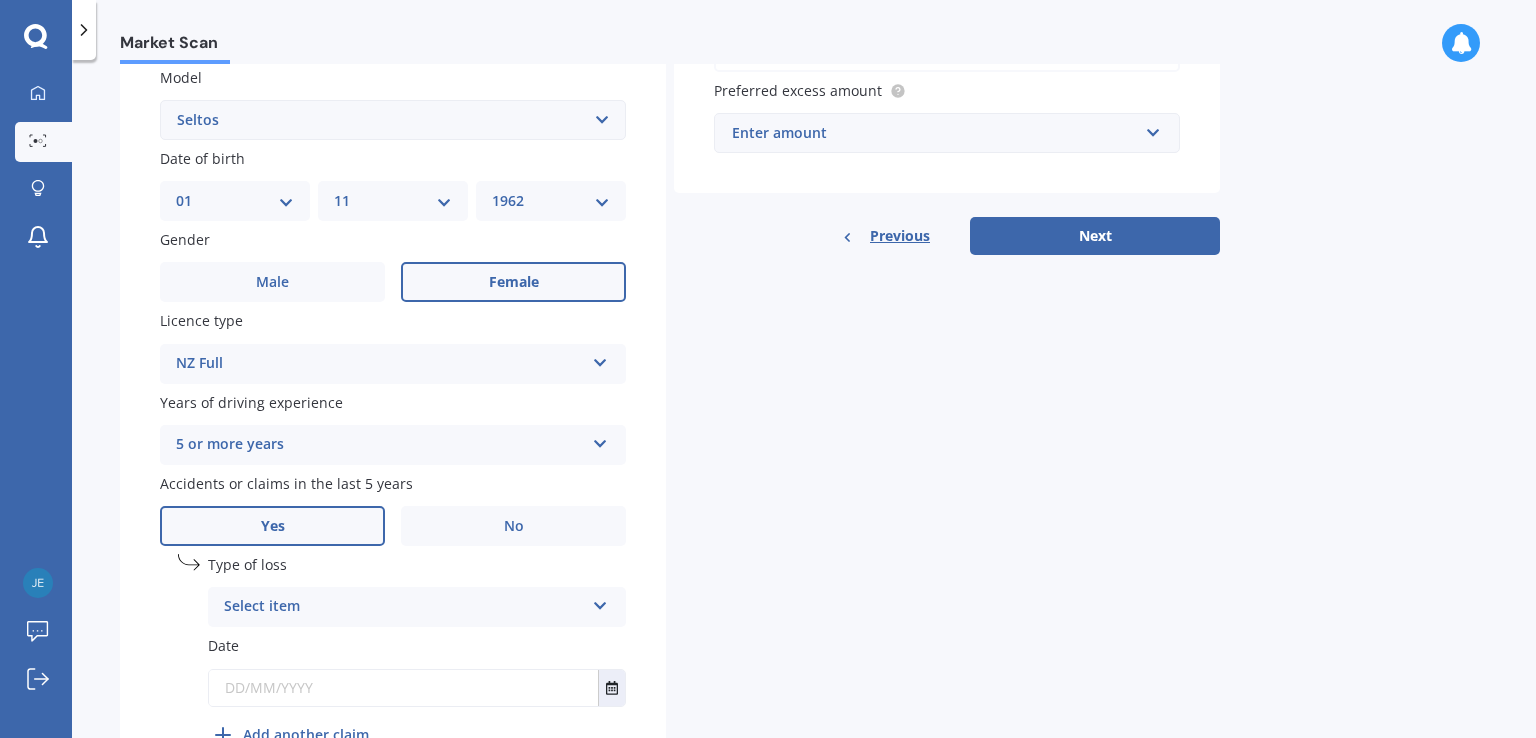 click on "Select item" at bounding box center (404, 607) 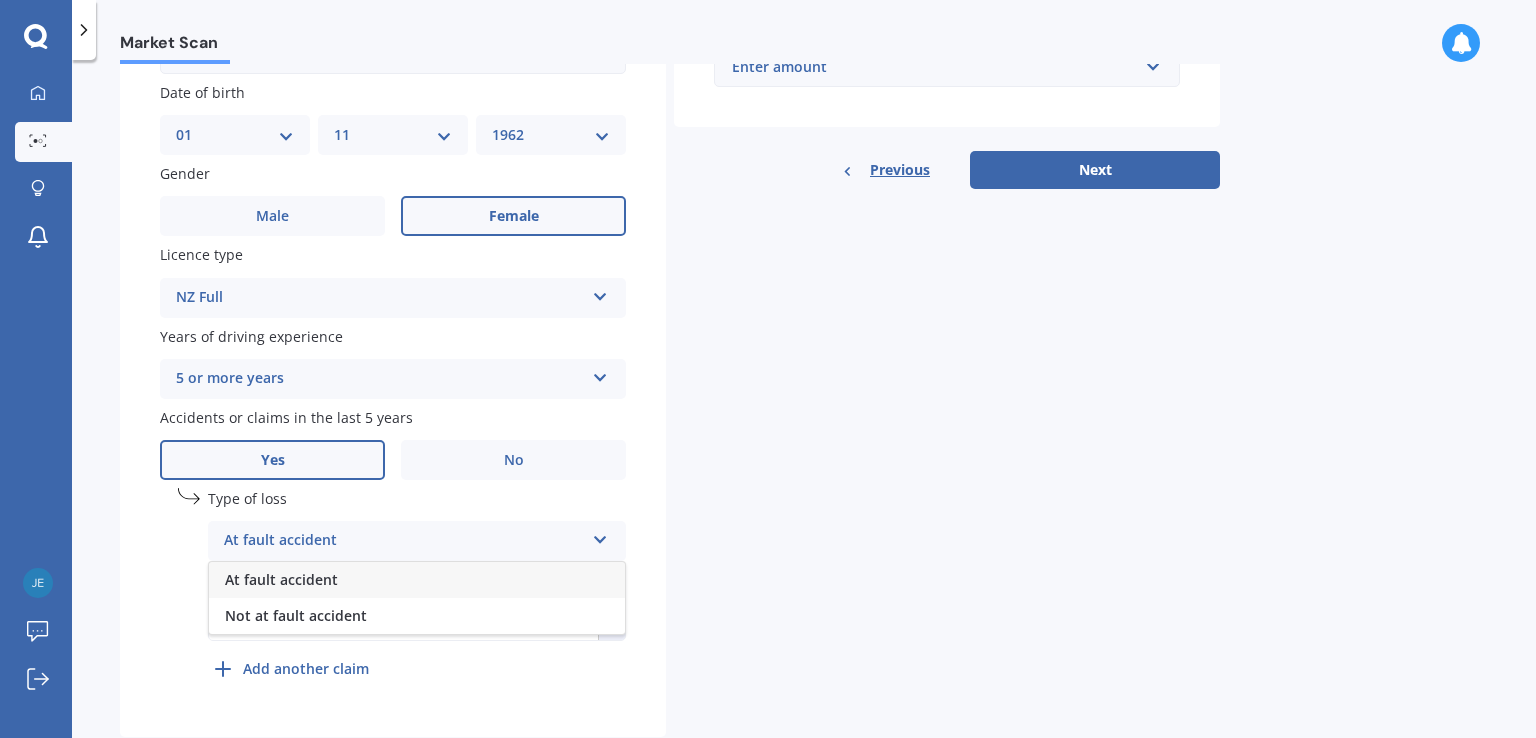 scroll, scrollTop: 558, scrollLeft: 0, axis: vertical 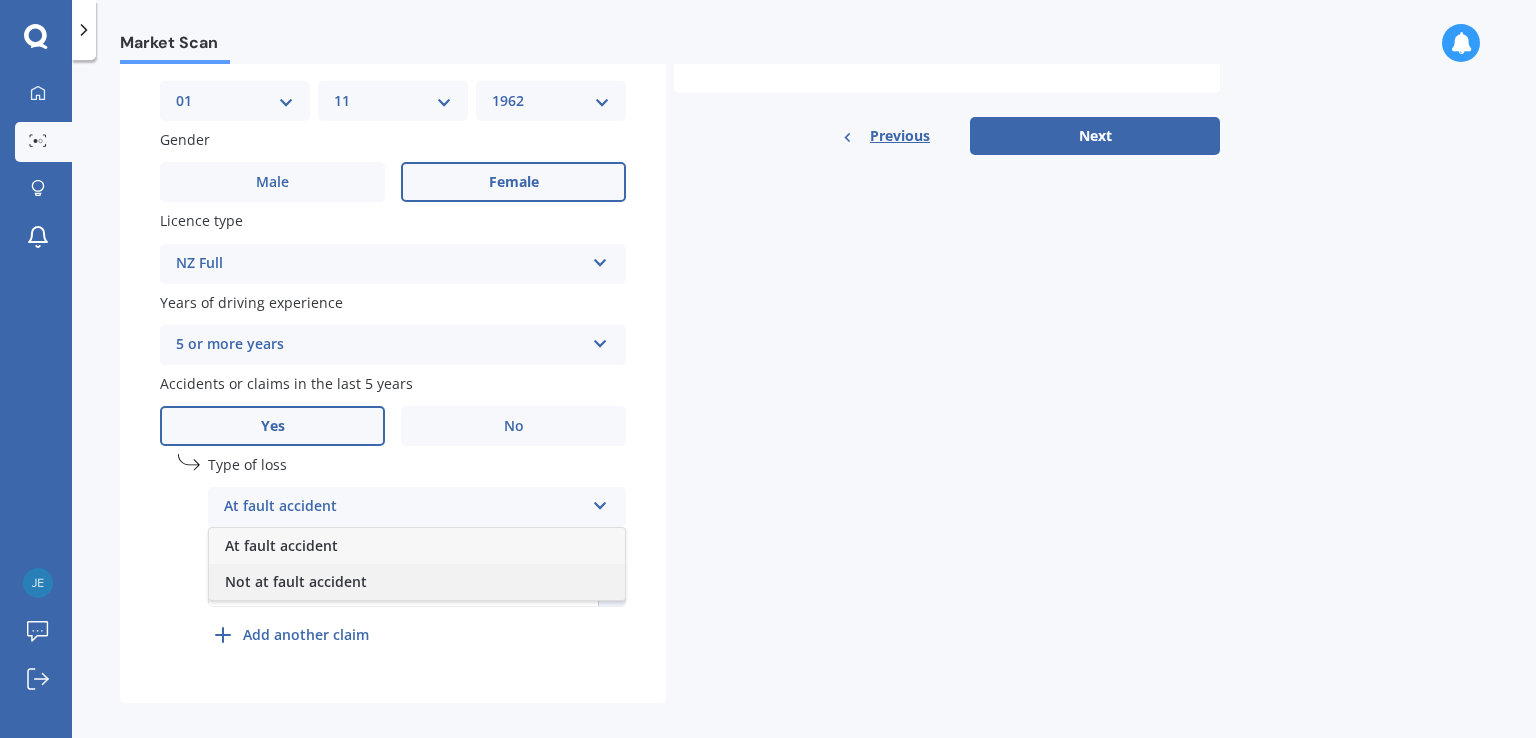 click on "Not at fault accident" at bounding box center [296, 581] 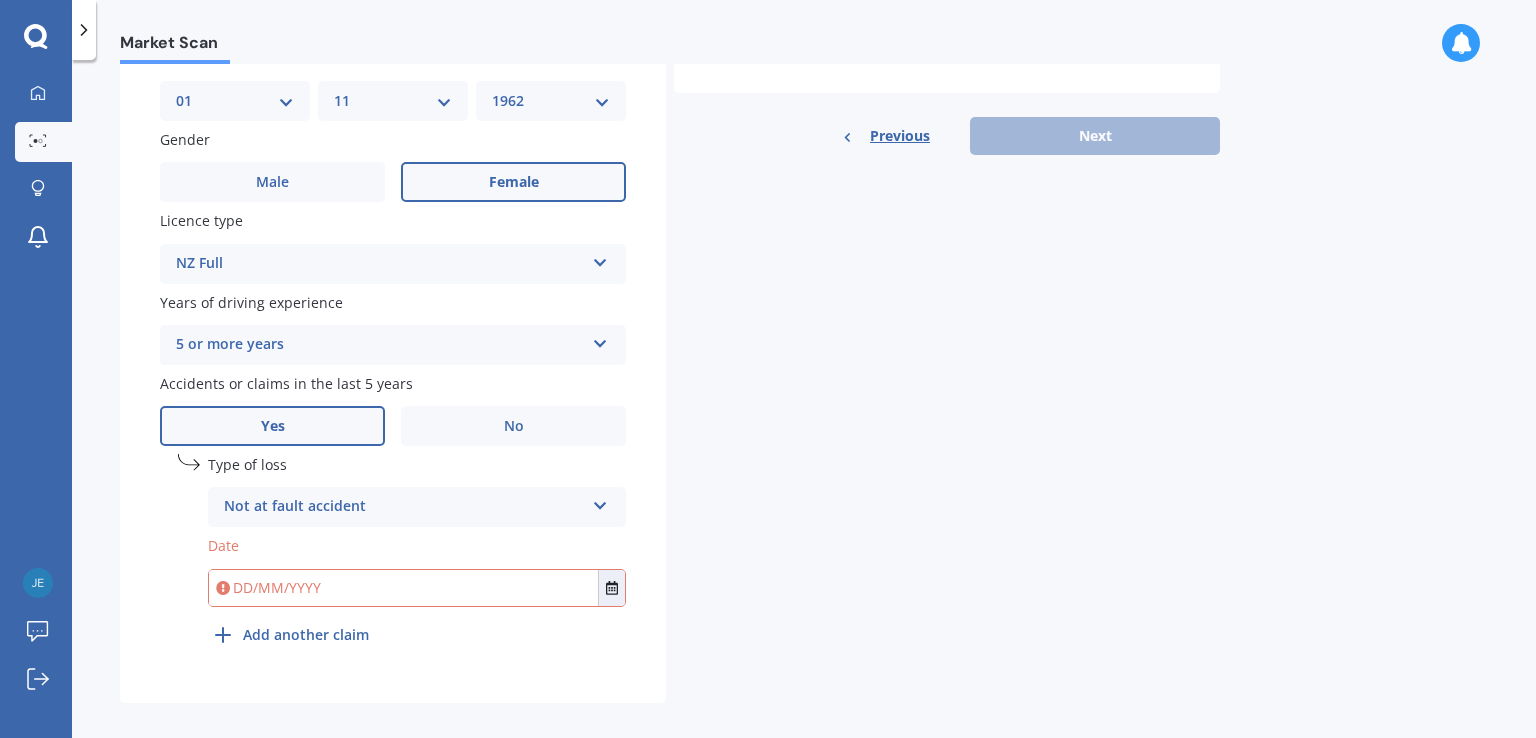 click at bounding box center (403, 588) 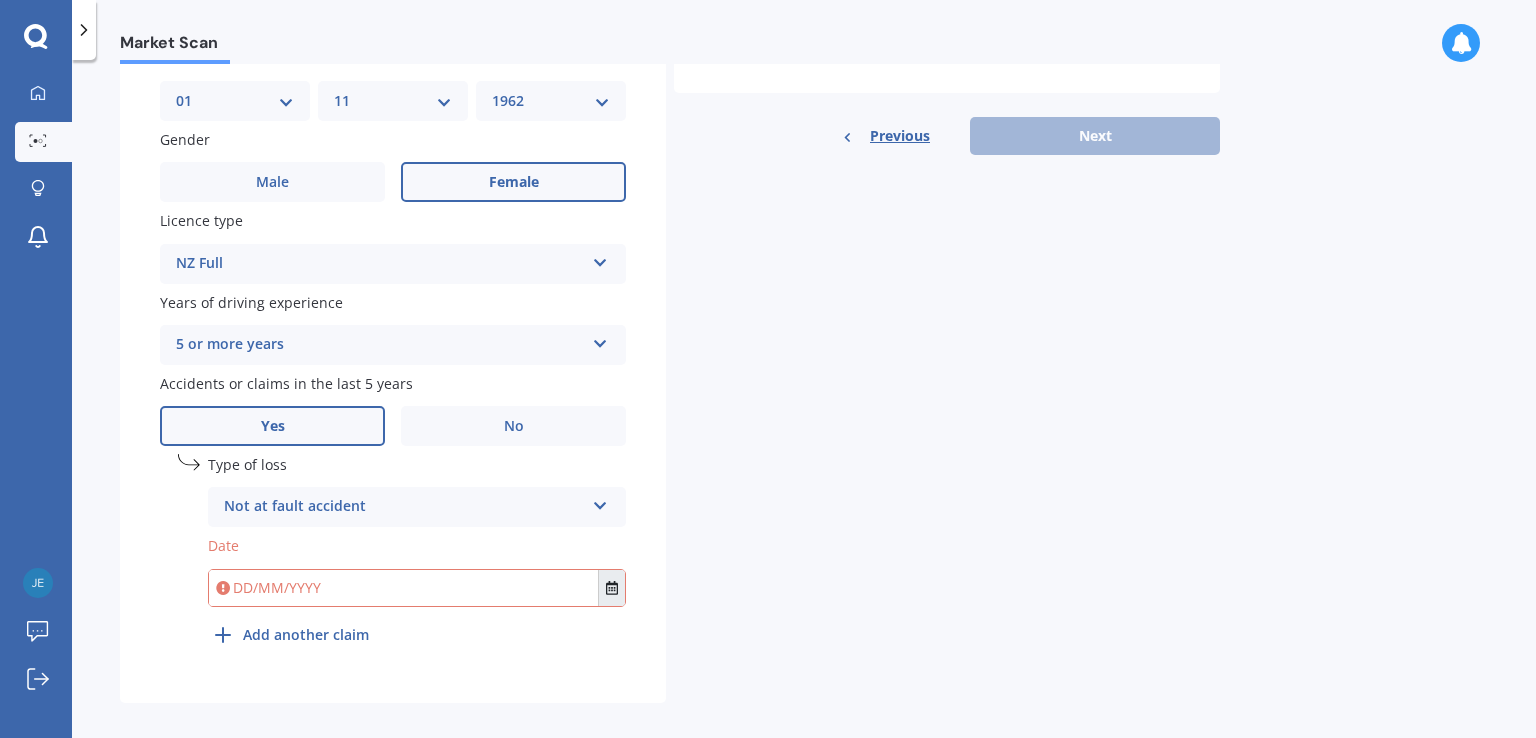 click 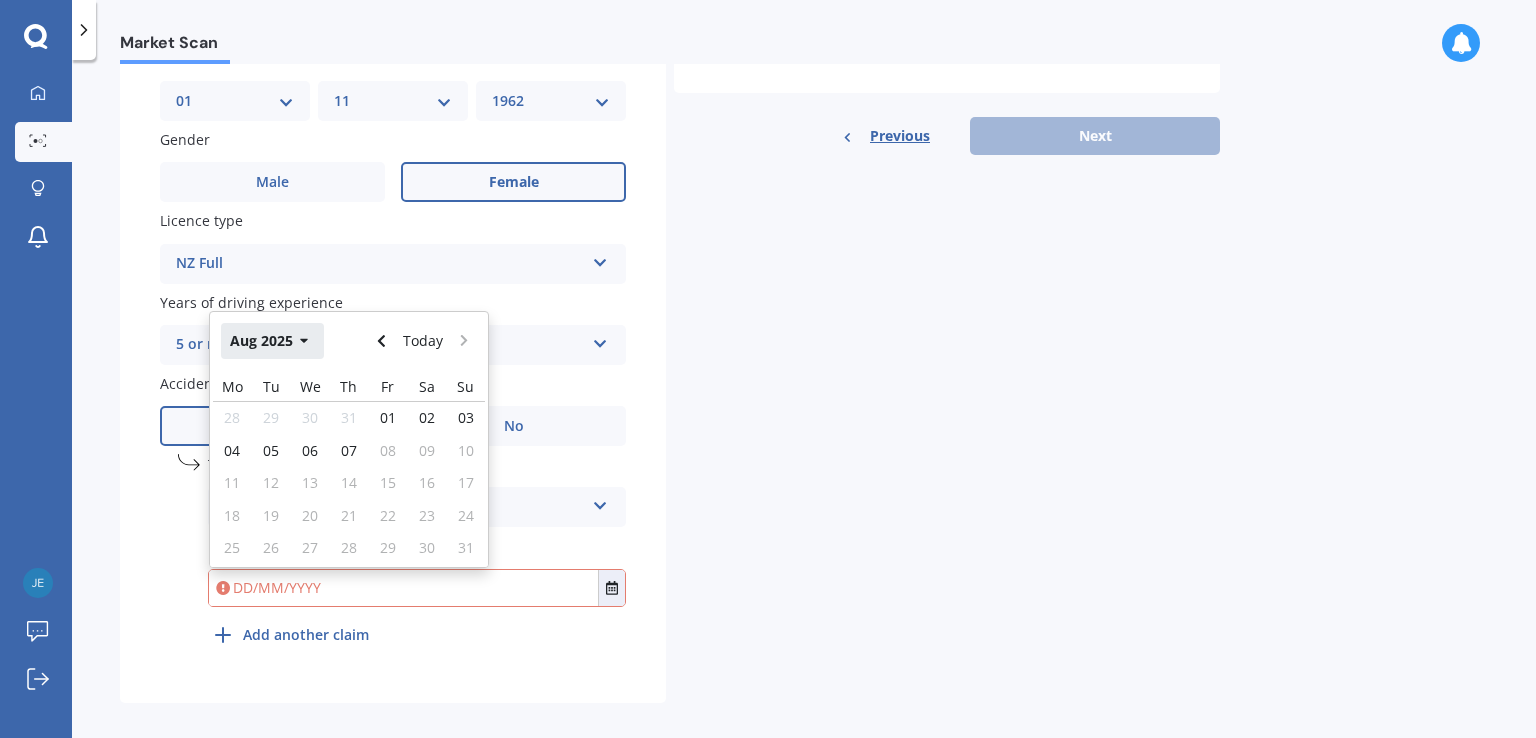 click on "Aug 2025" at bounding box center (272, 341) 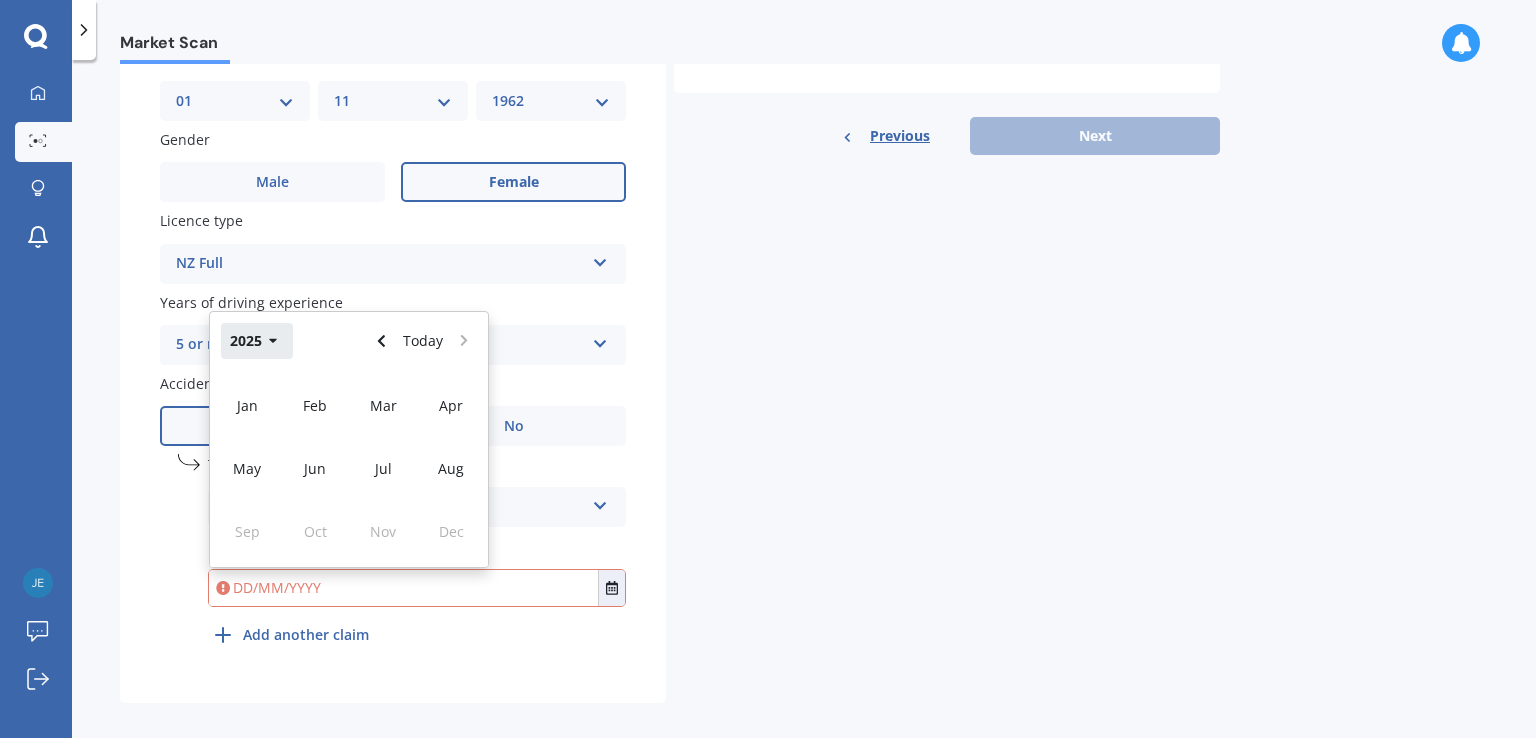 click 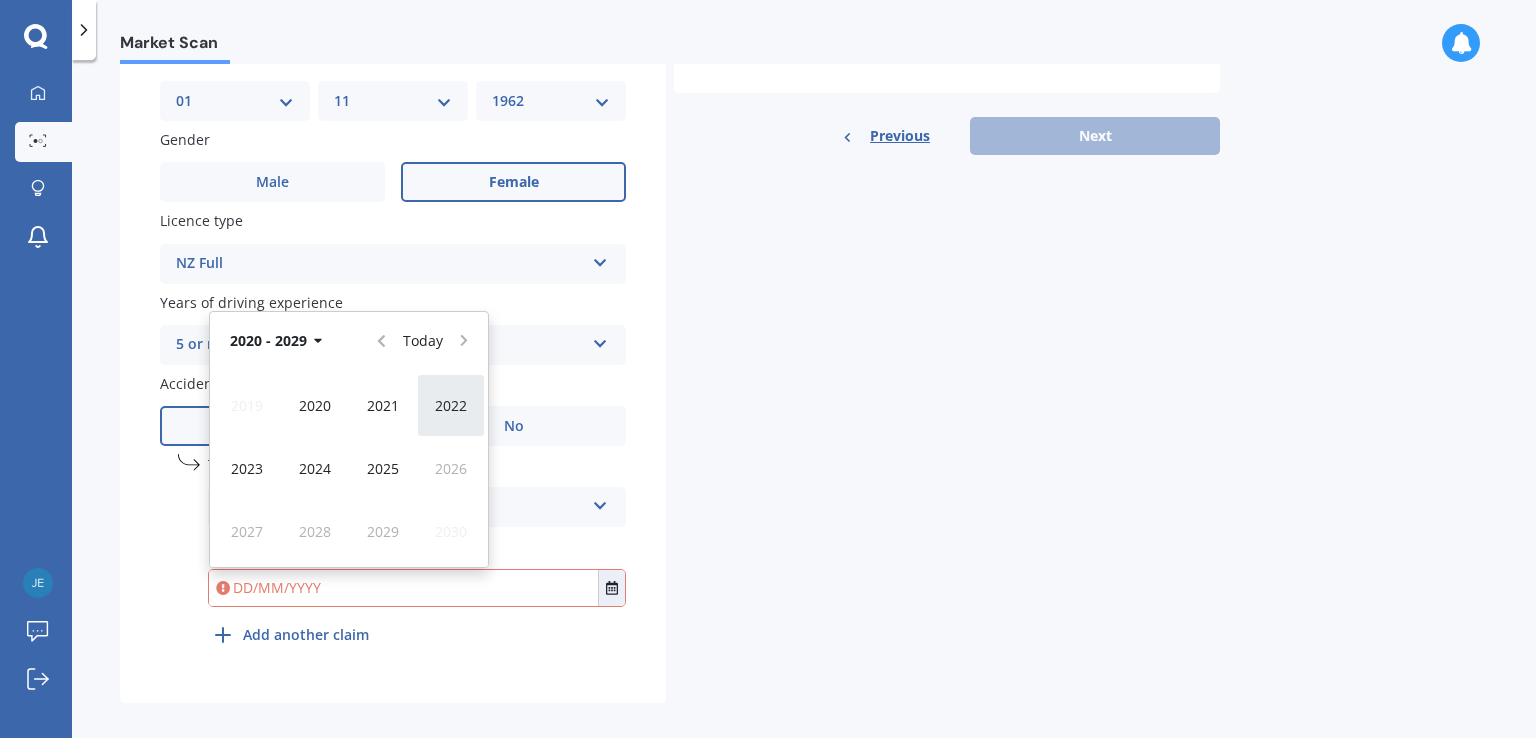 click on "2022" at bounding box center (451, 405) 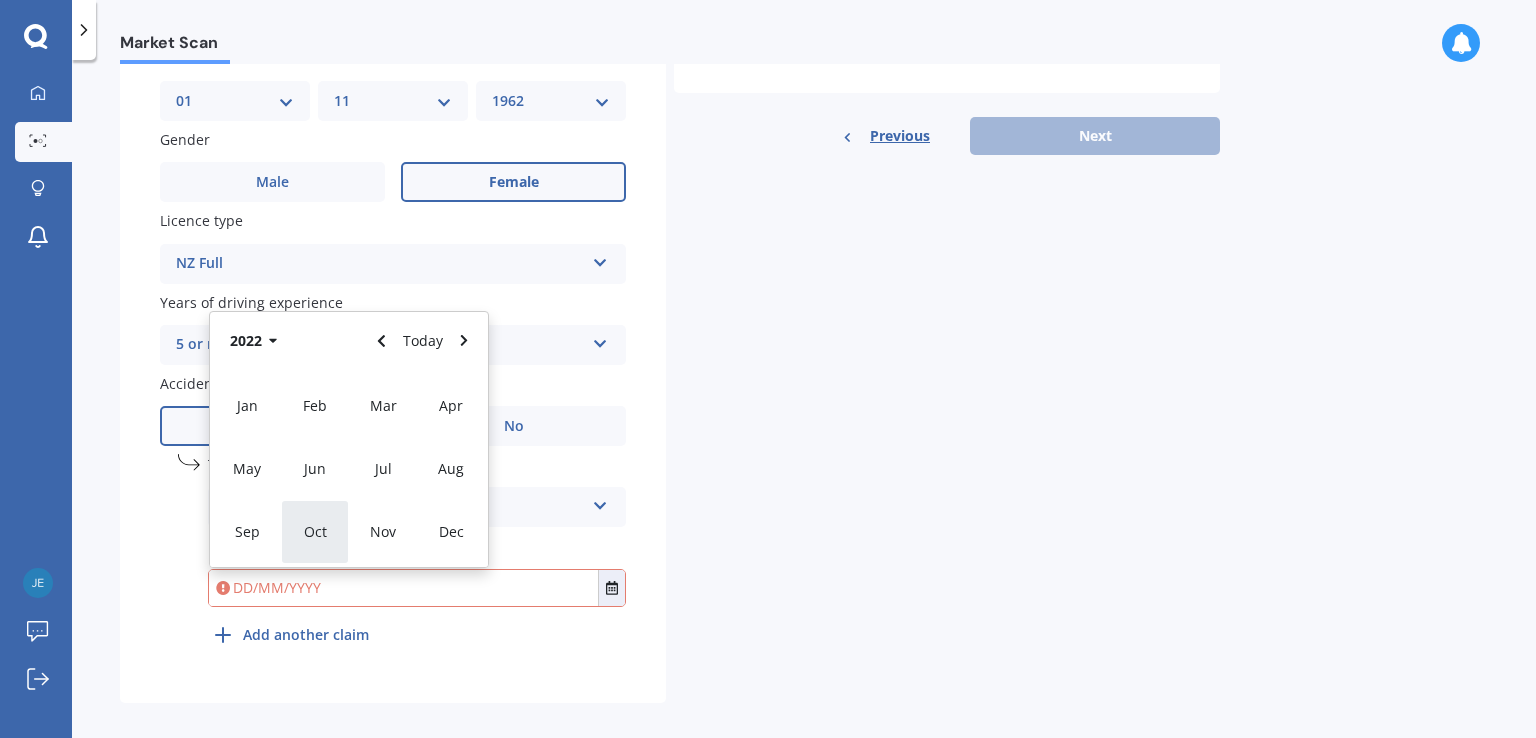 click on "Oct" at bounding box center (315, 531) 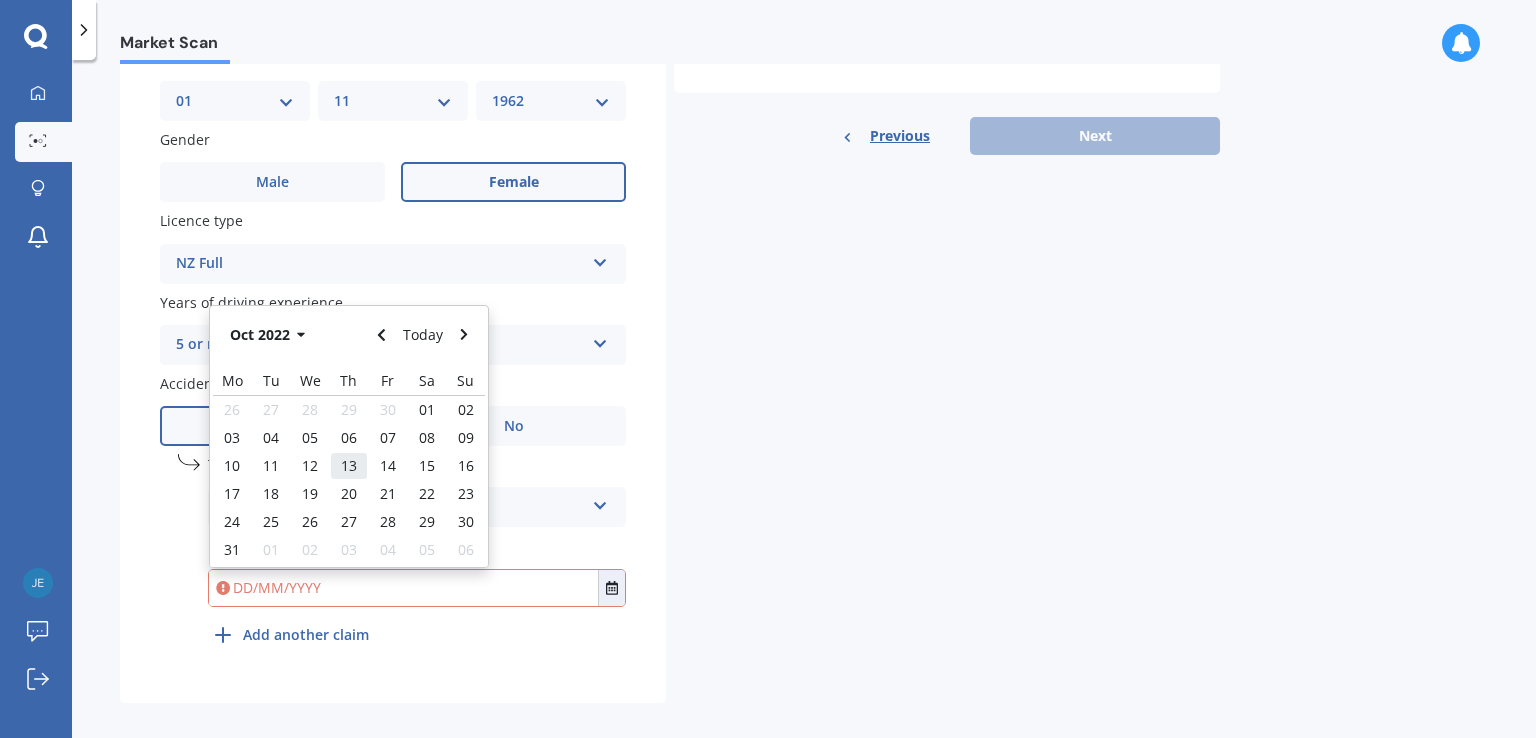 click on "13" at bounding box center (349, 465) 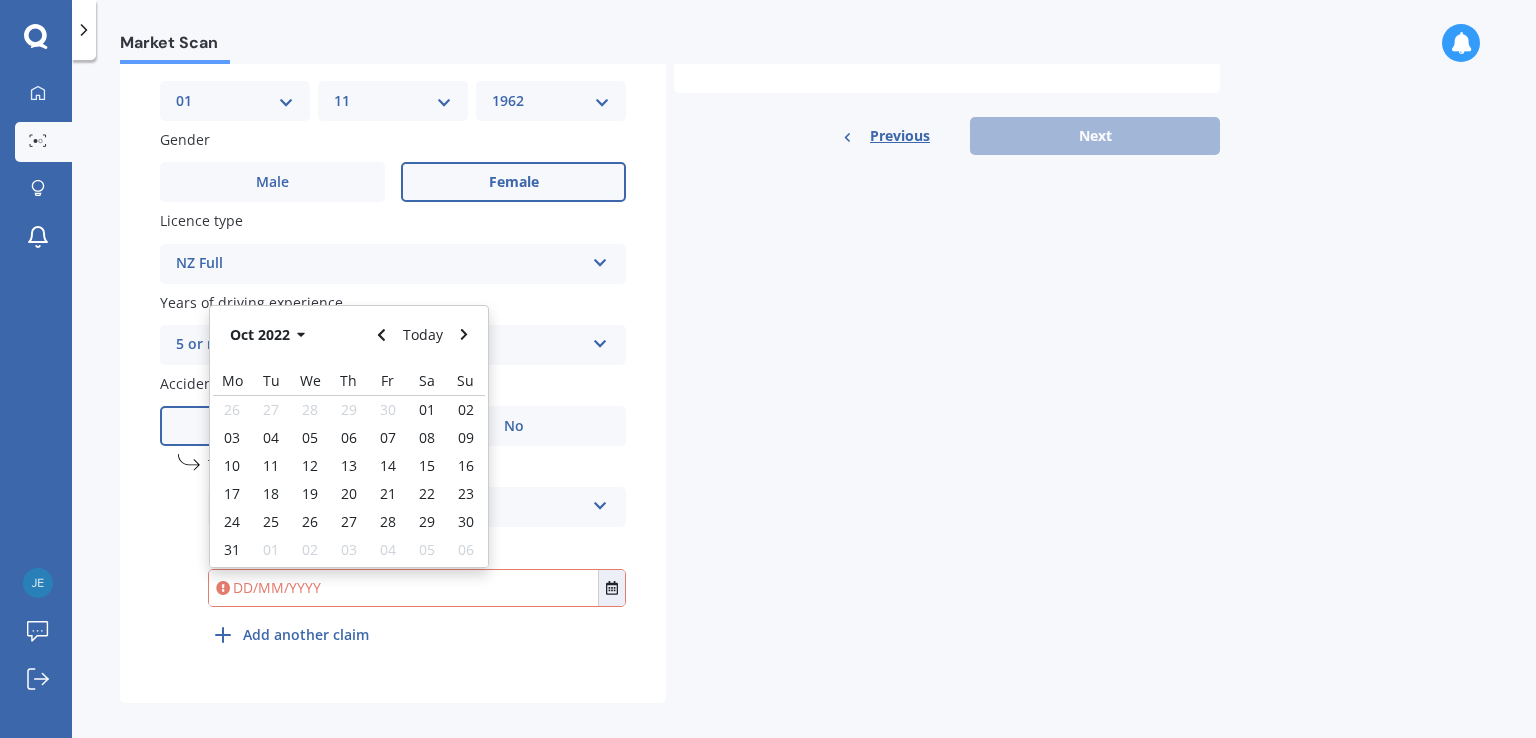 type on "[DATE]" 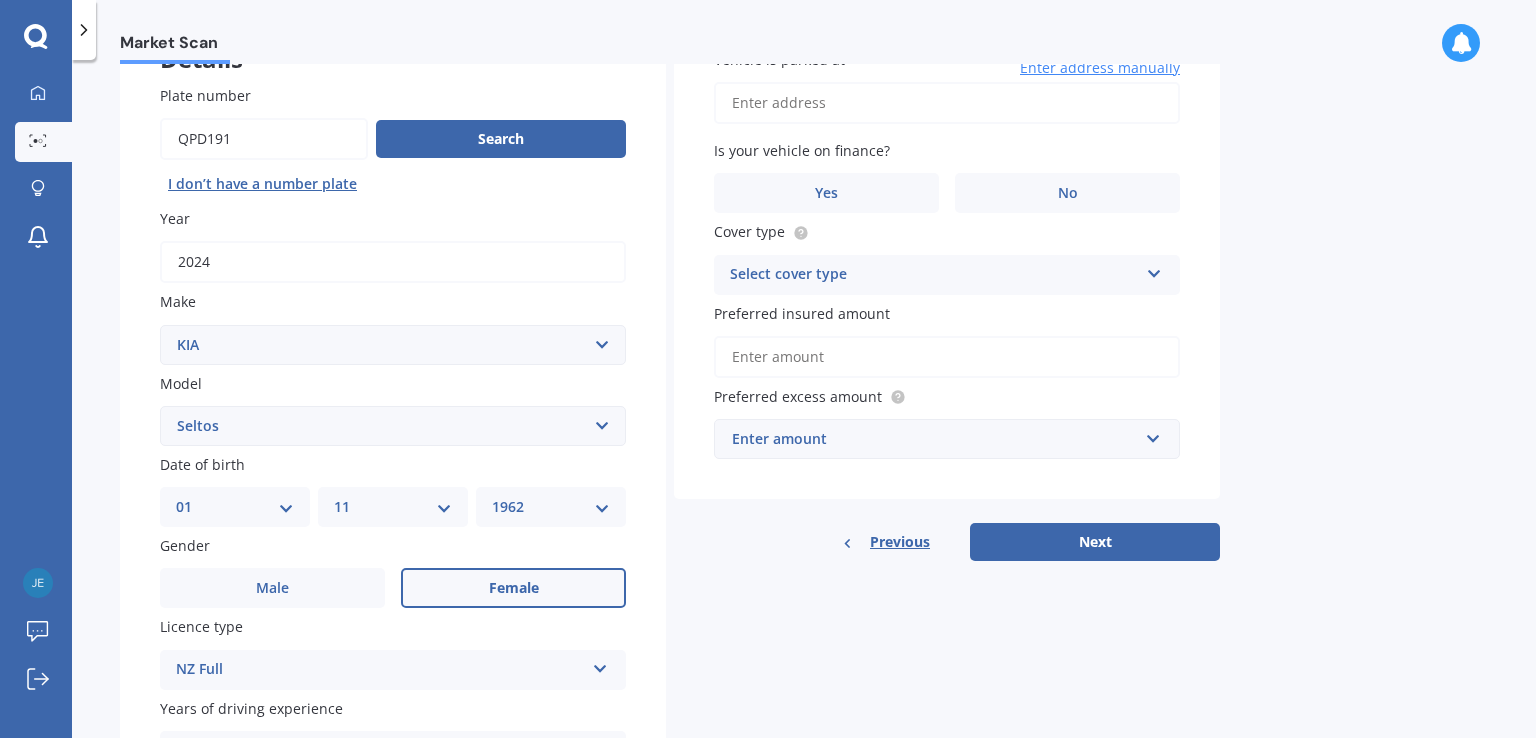 scroll, scrollTop: 0, scrollLeft: 0, axis: both 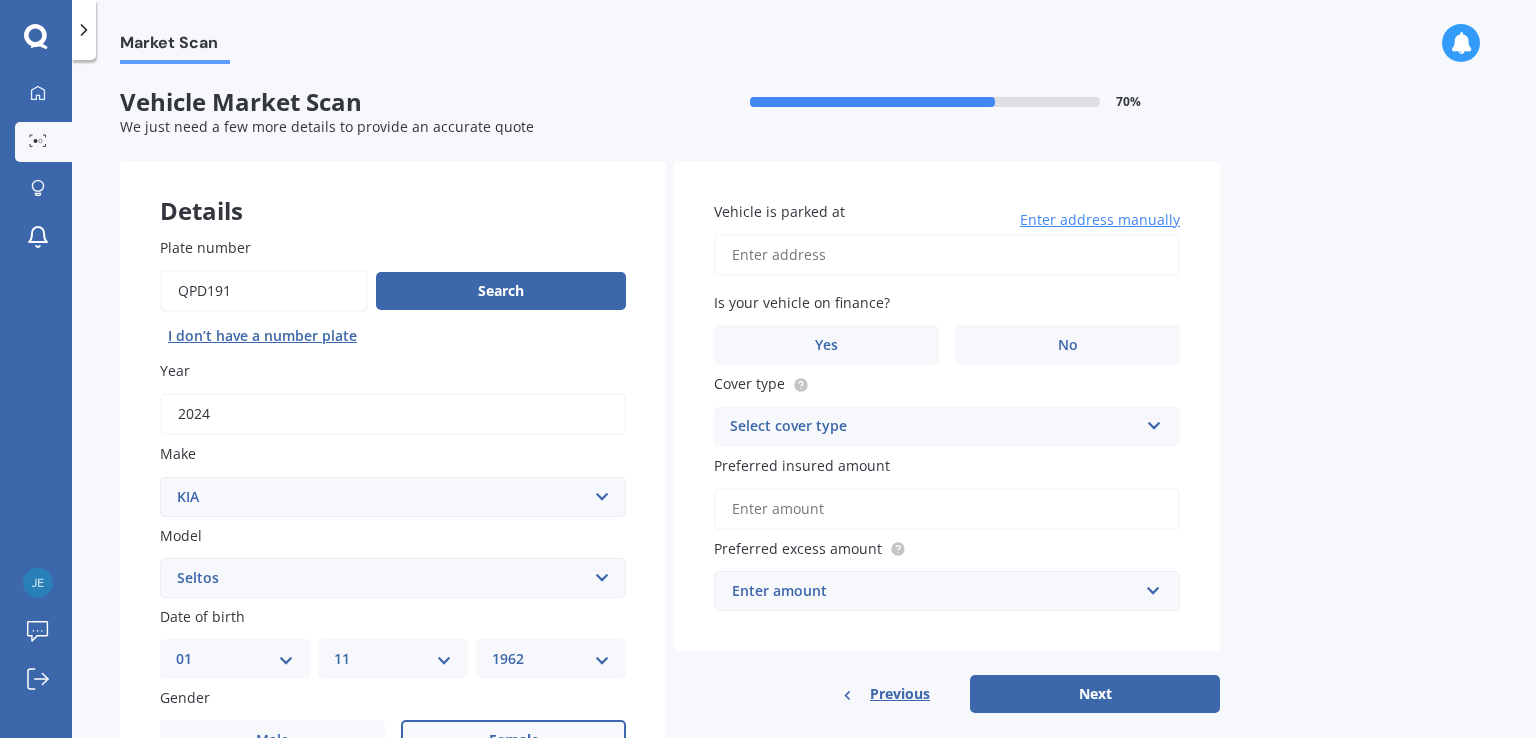 click on "Vehicle is parked at" at bounding box center (947, 255) 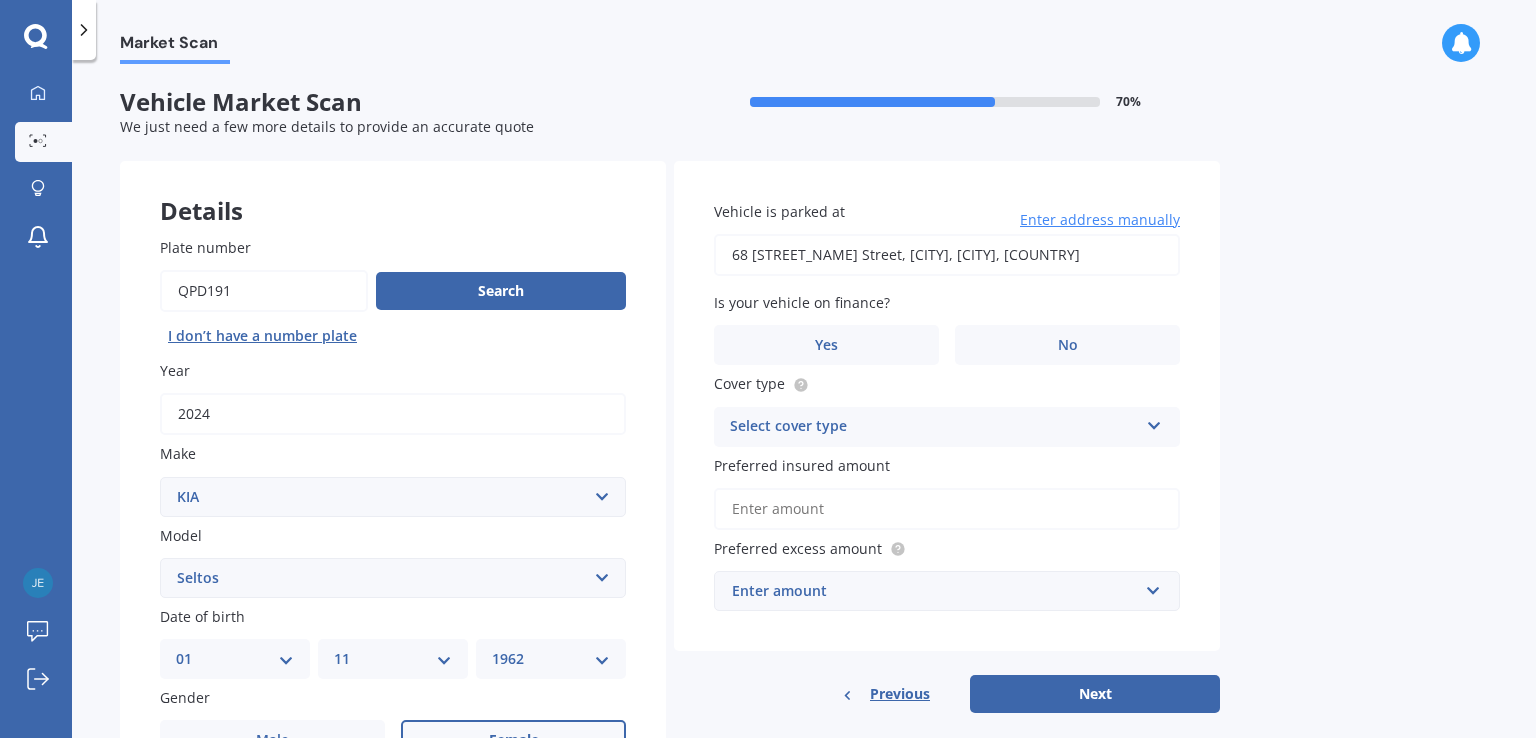 type on "68 [STREET_NAME] Street, [CITY], [CITY] [POSTAL_CODE]" 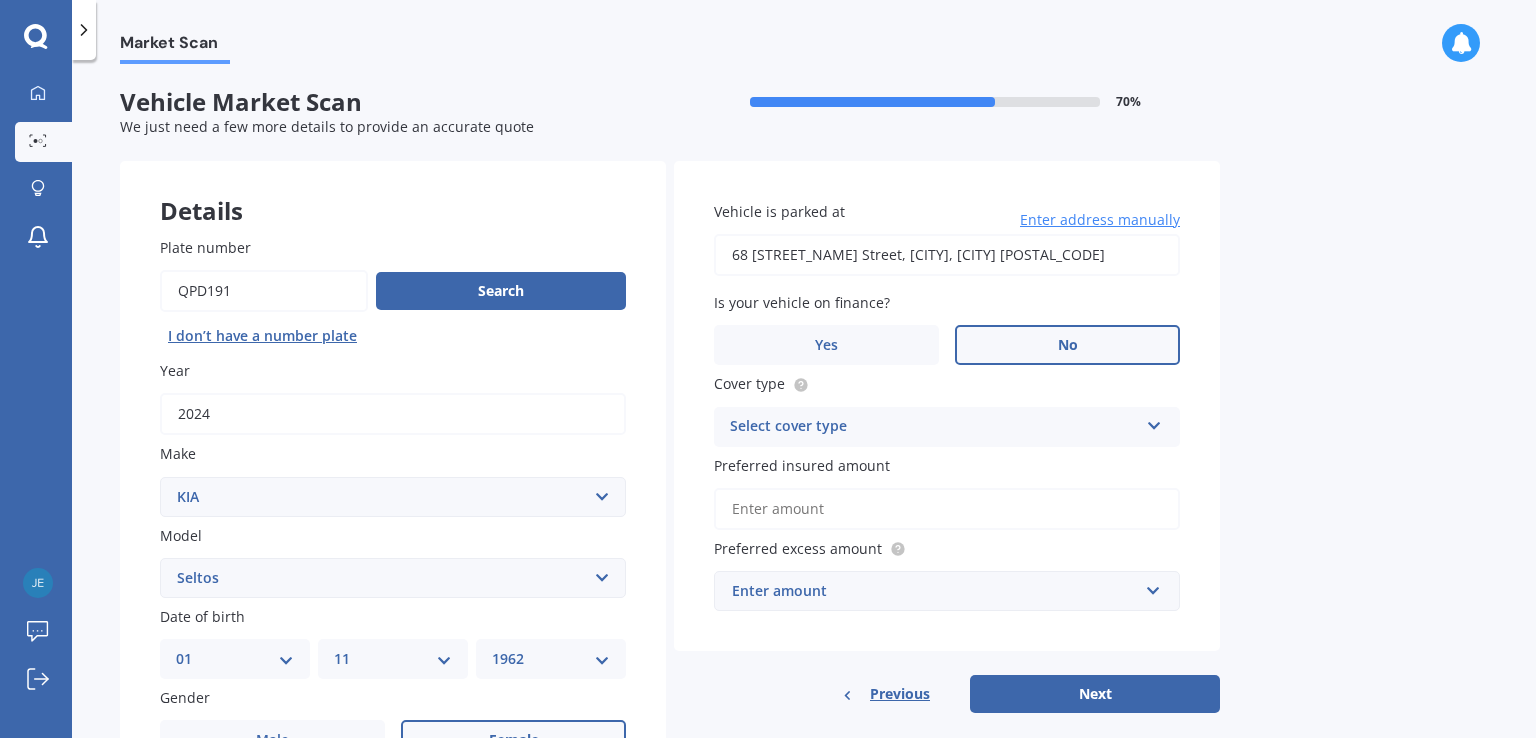 click on "No" at bounding box center [1067, 345] 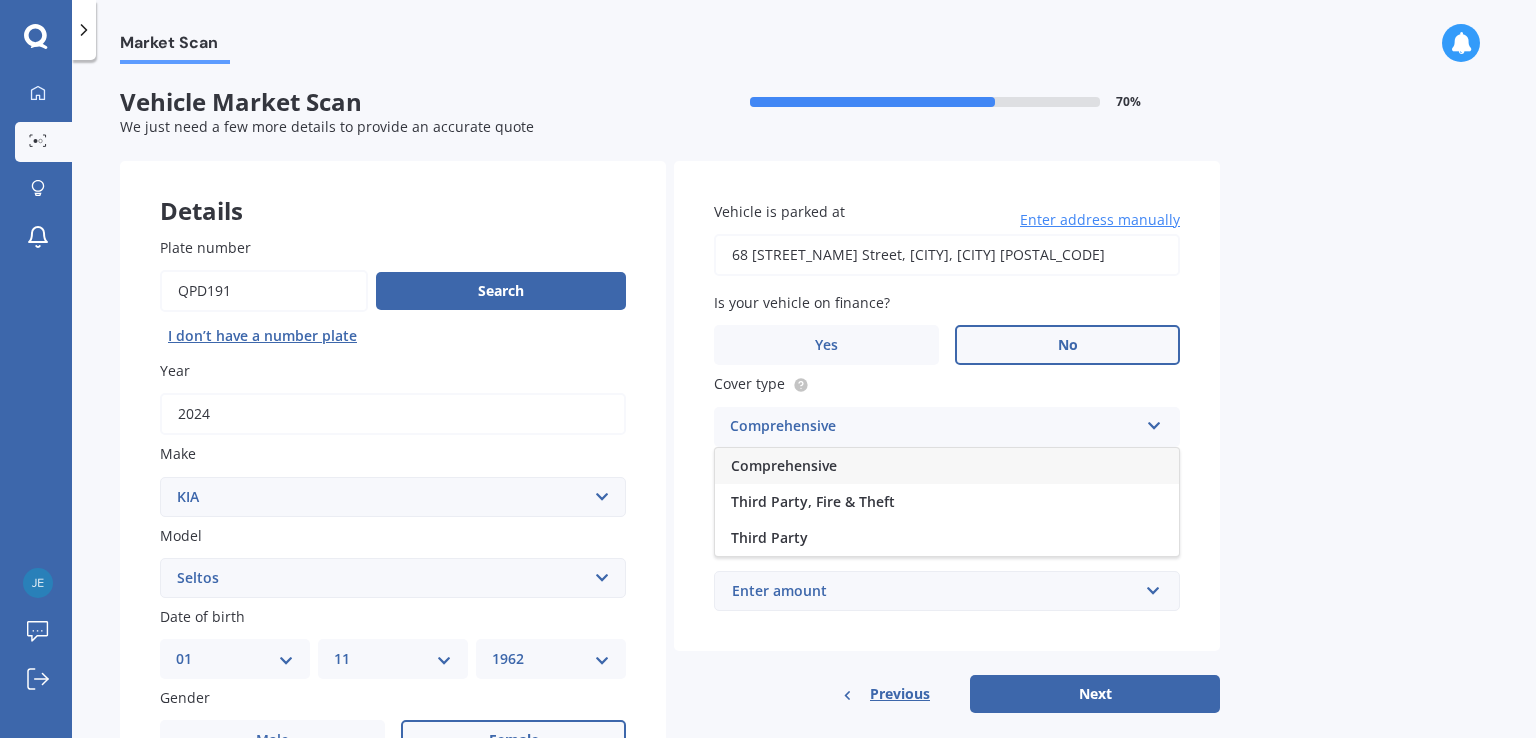 click on "Comprehensive" at bounding box center (947, 466) 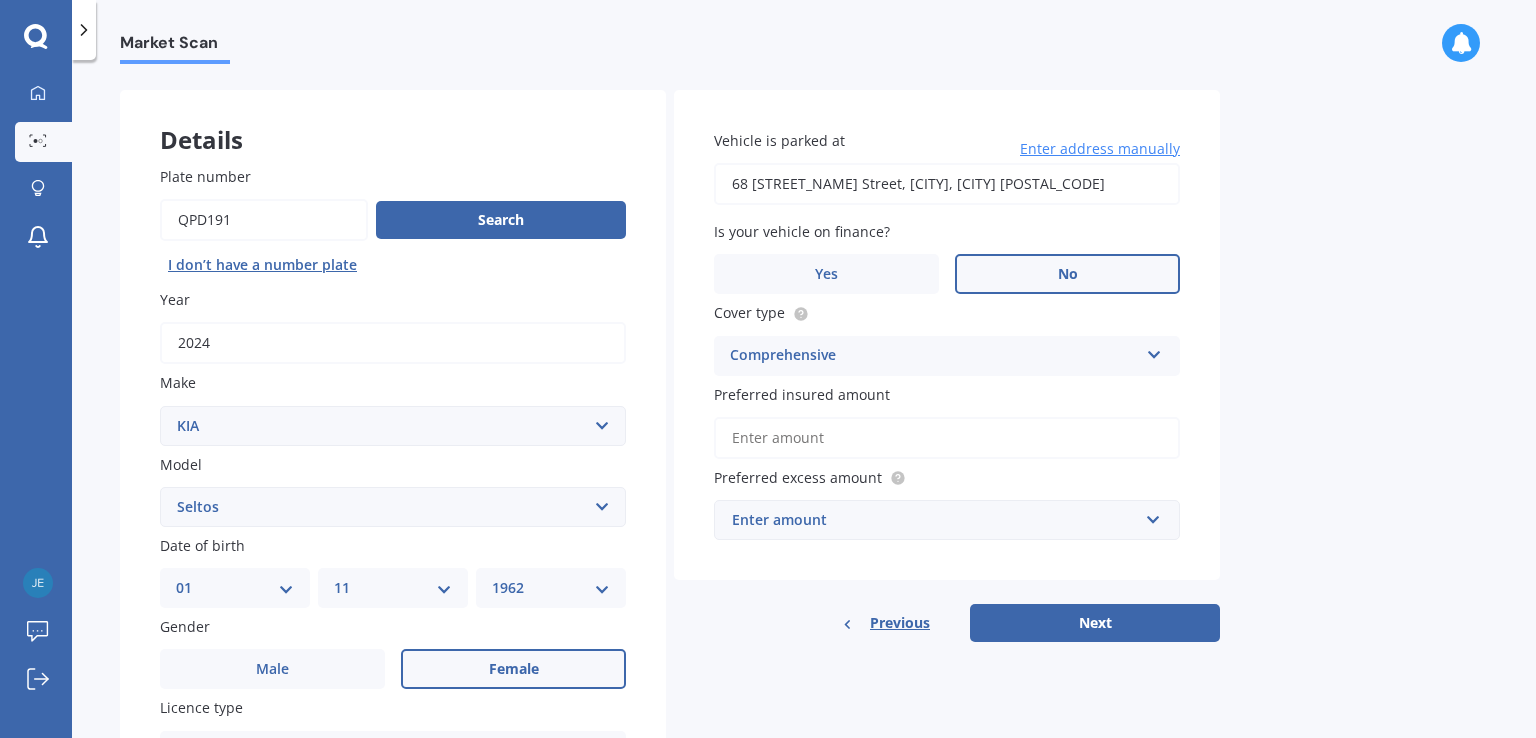 scroll, scrollTop: 100, scrollLeft: 0, axis: vertical 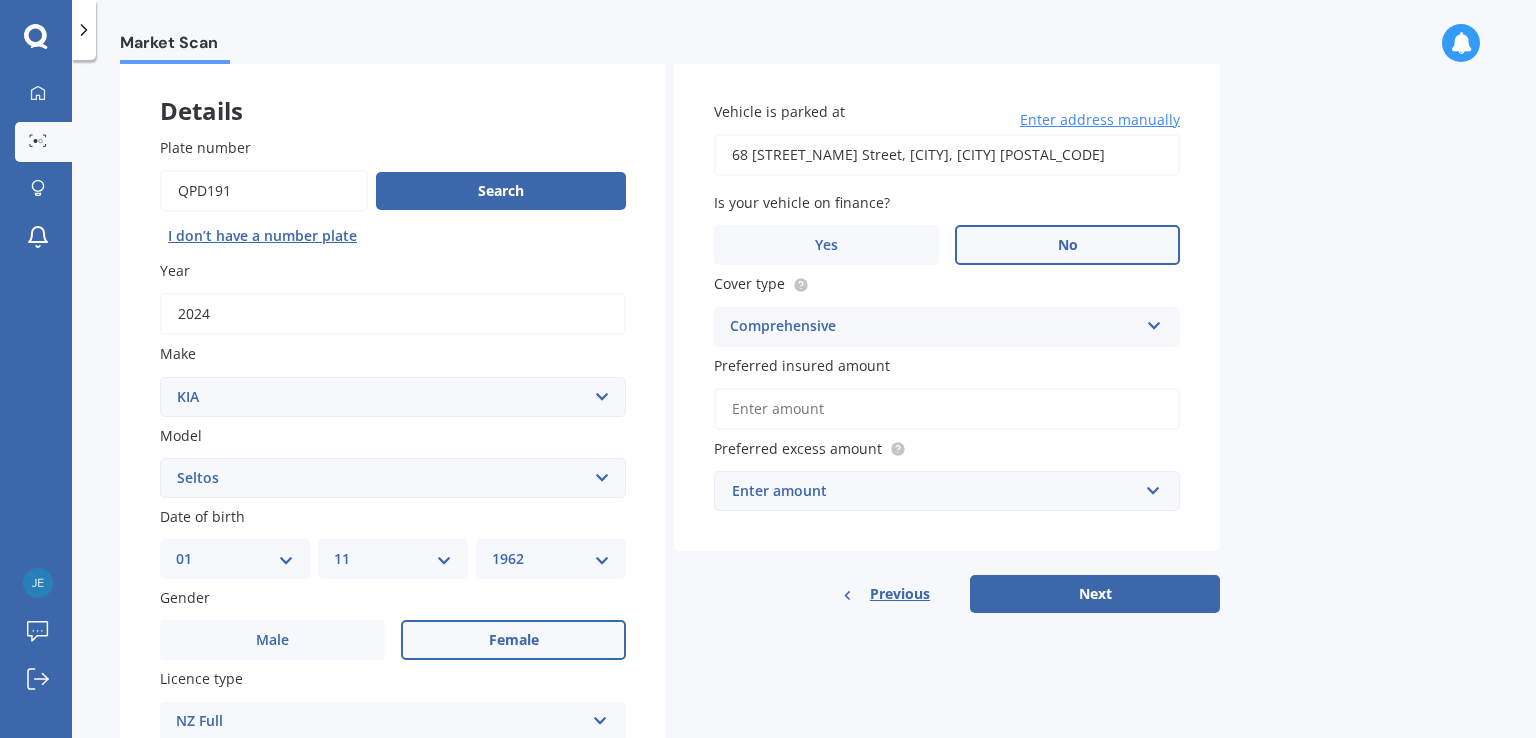 click on "Preferred insured amount" at bounding box center (947, 409) 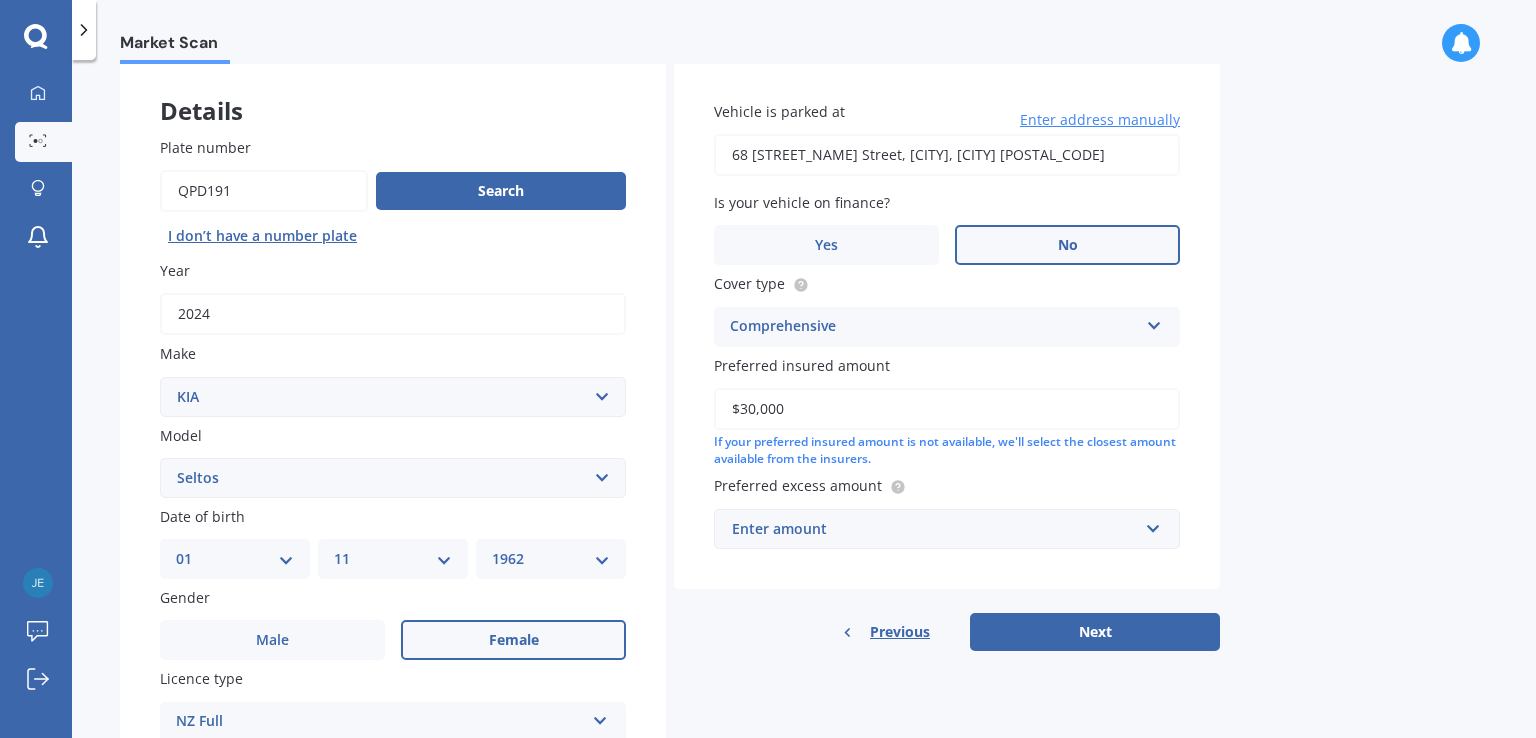 type on "$30,000" 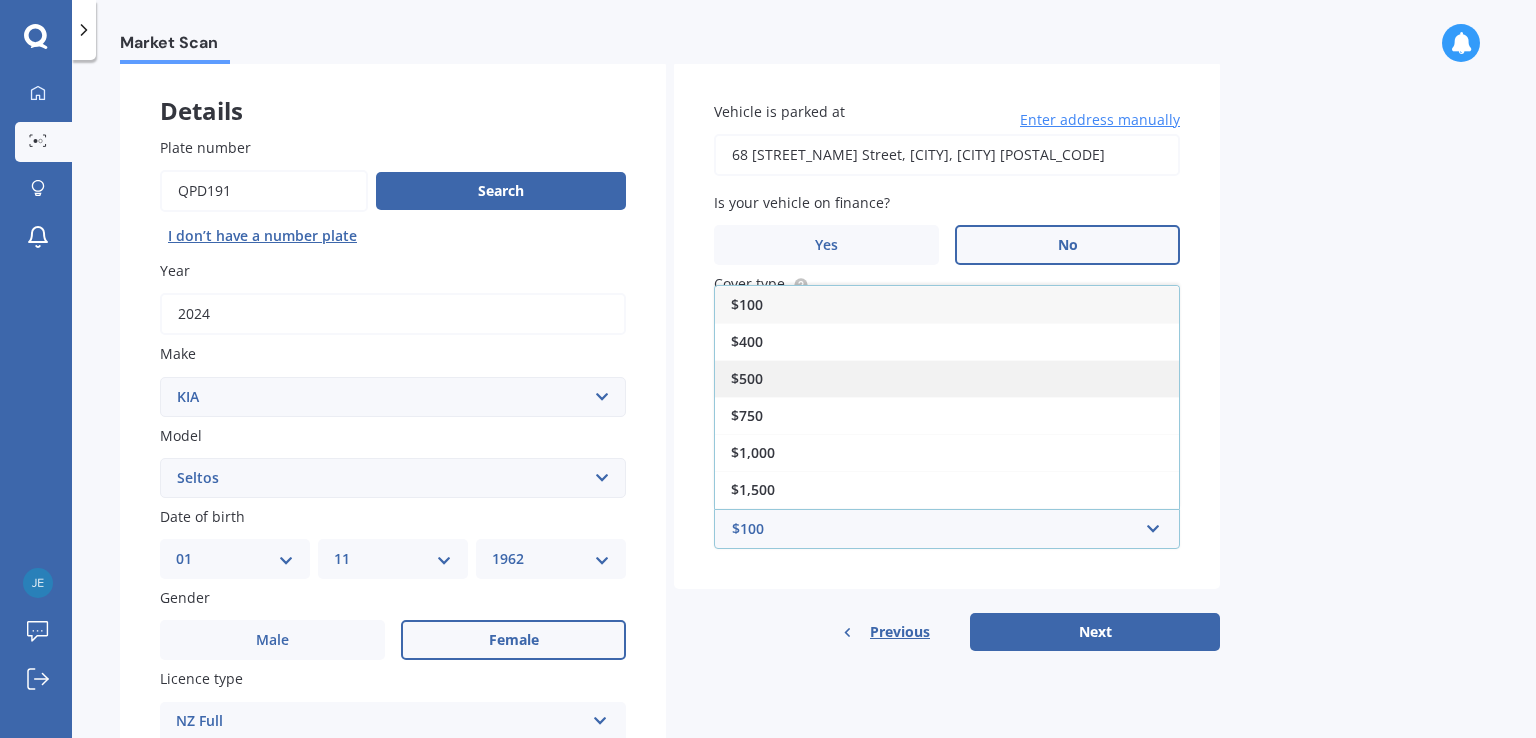 click on "$500" at bounding box center [747, 378] 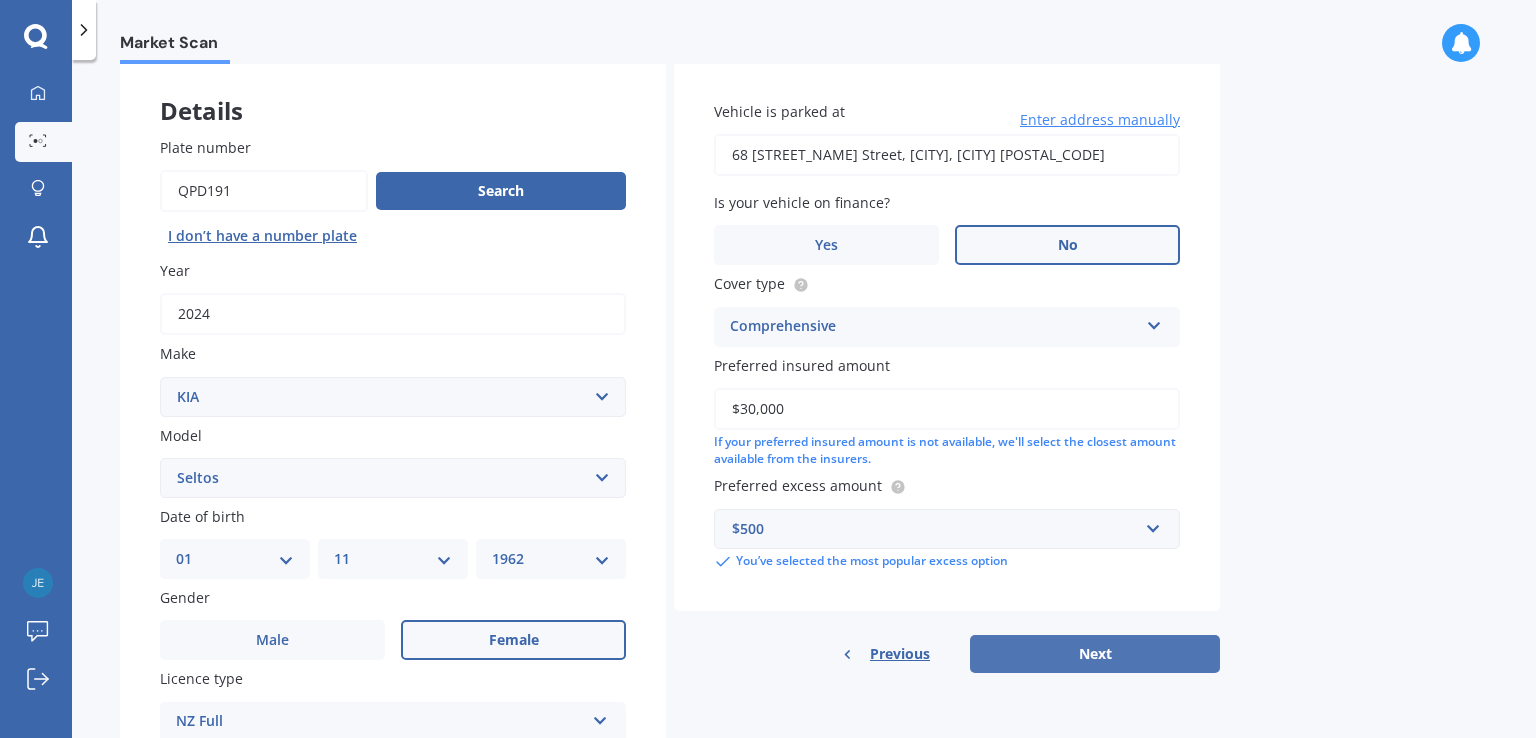 click on "Next" at bounding box center [1095, 654] 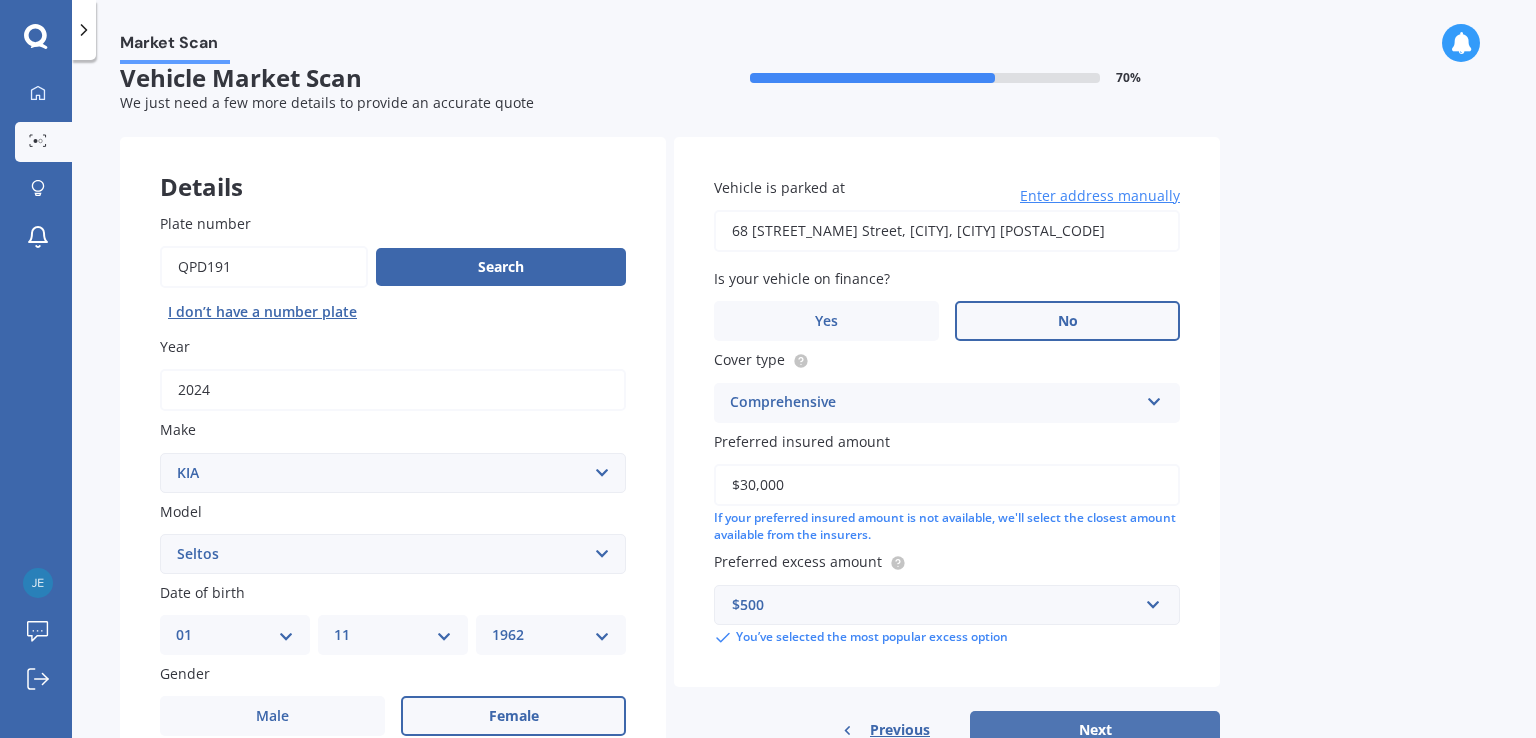 select on "01" 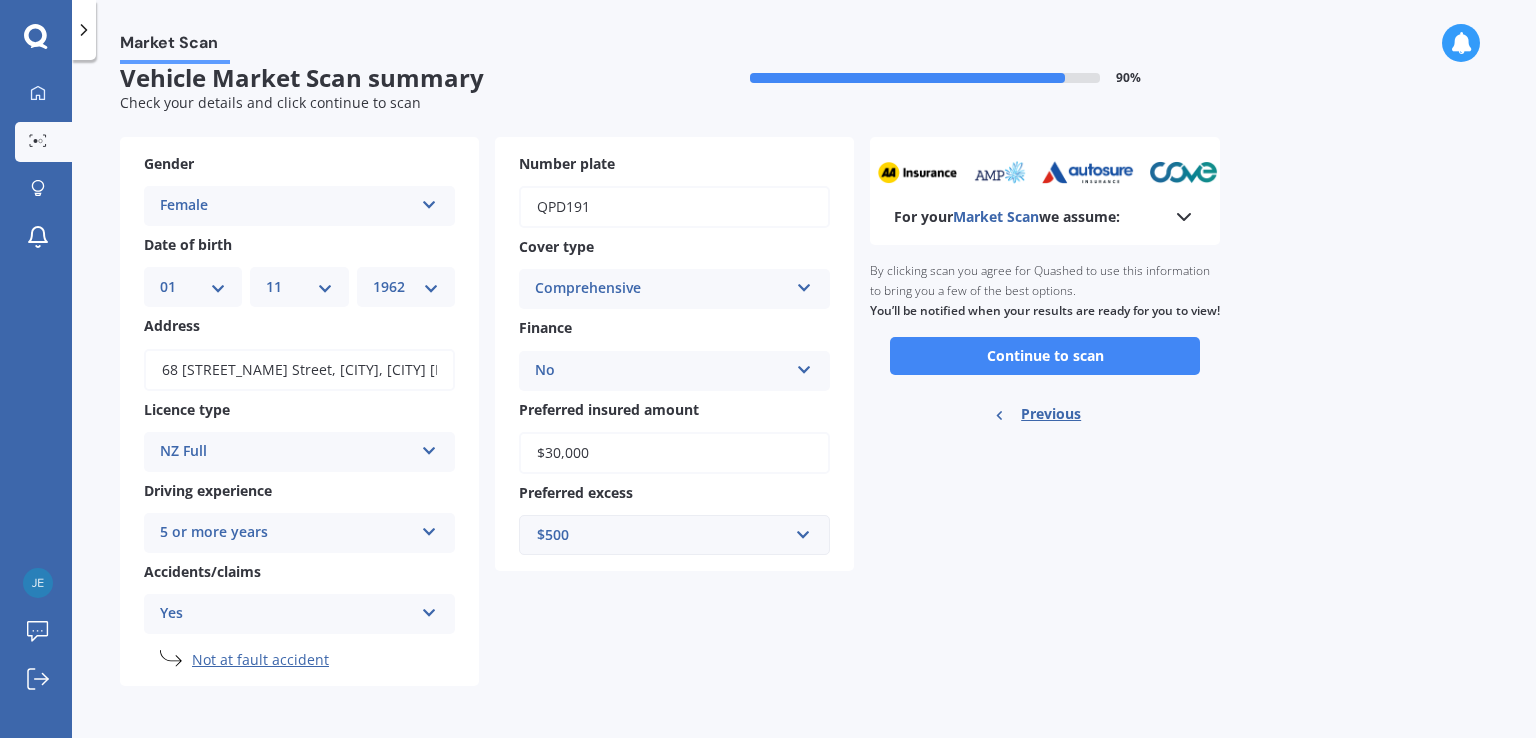 scroll, scrollTop: 0, scrollLeft: 0, axis: both 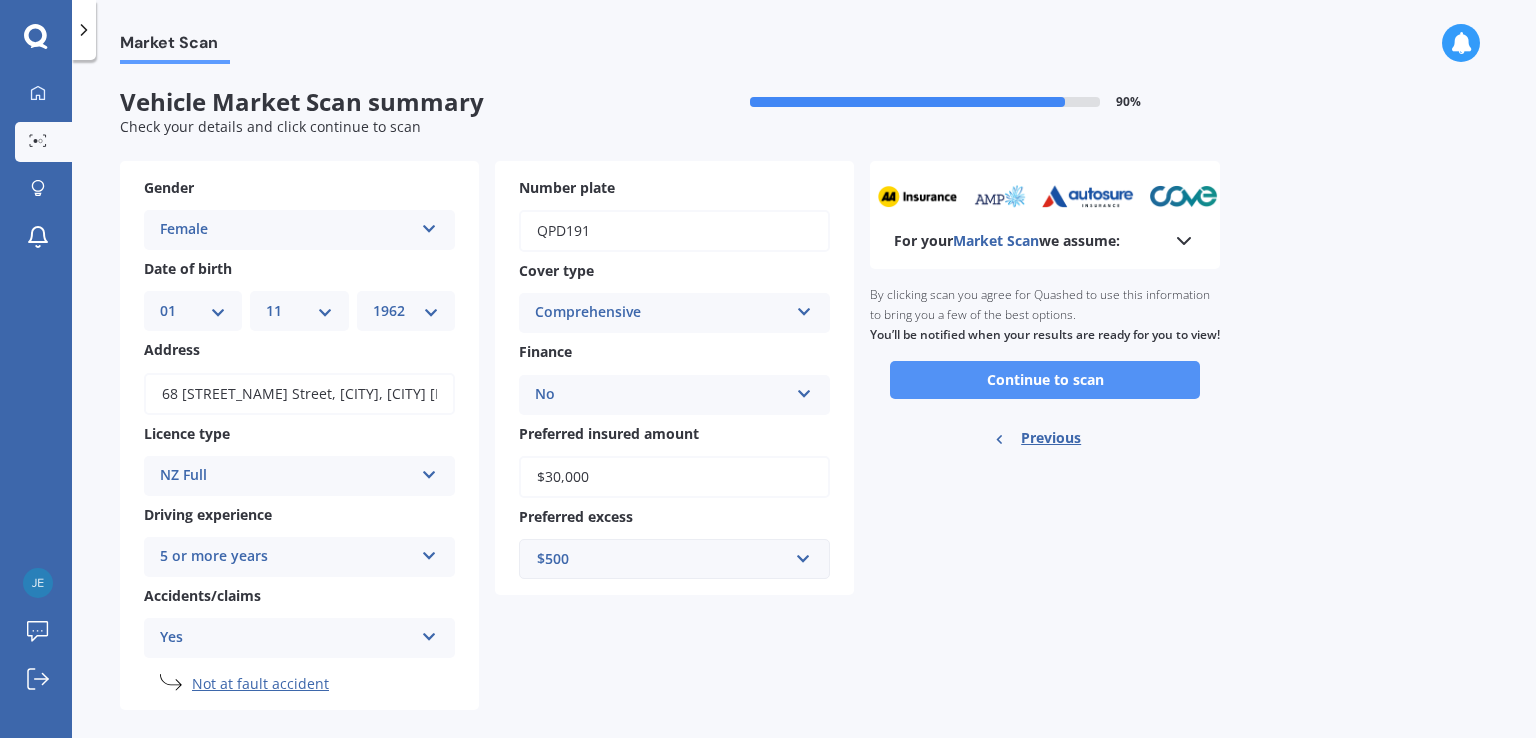 click on "Continue to scan" at bounding box center (1045, 380) 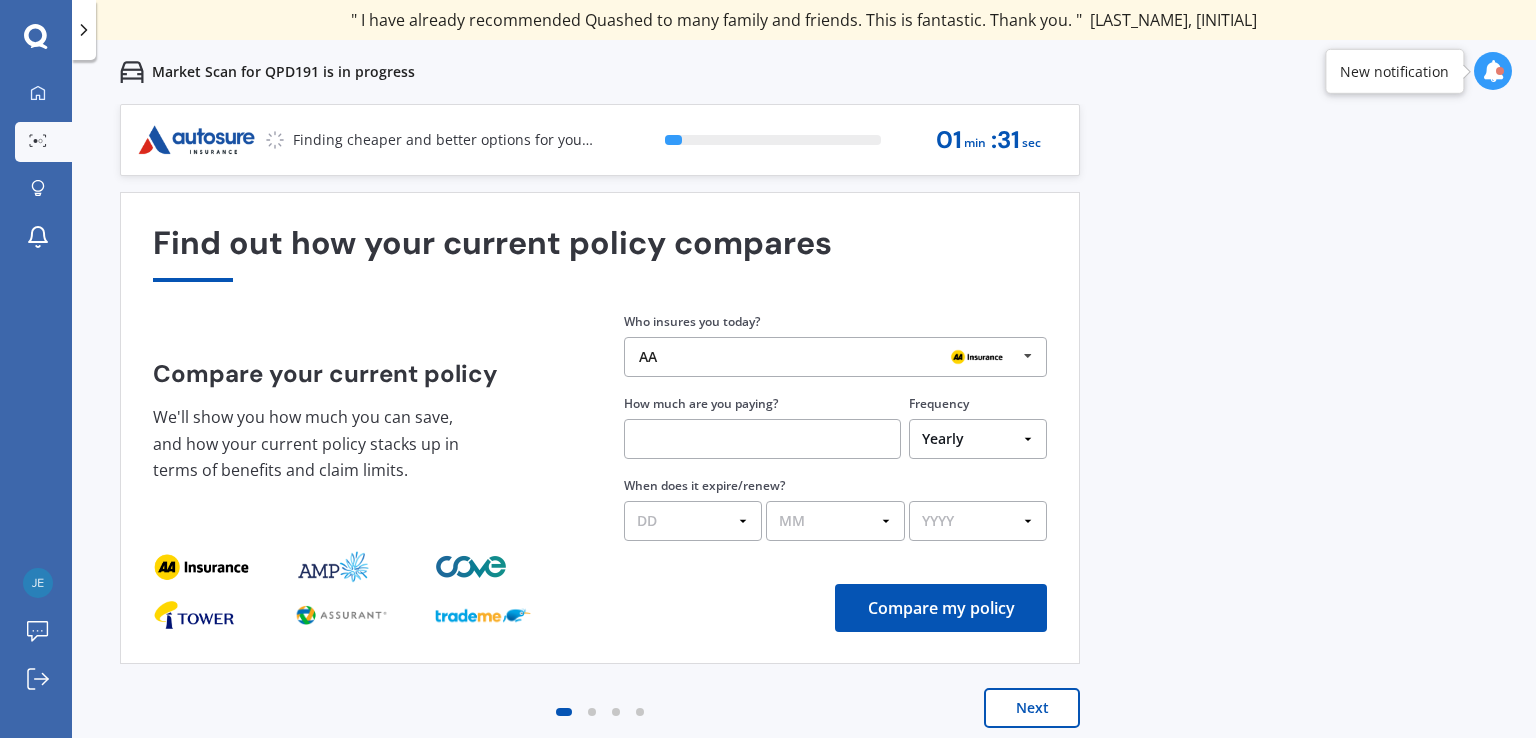 click on "AA" at bounding box center [828, 357] 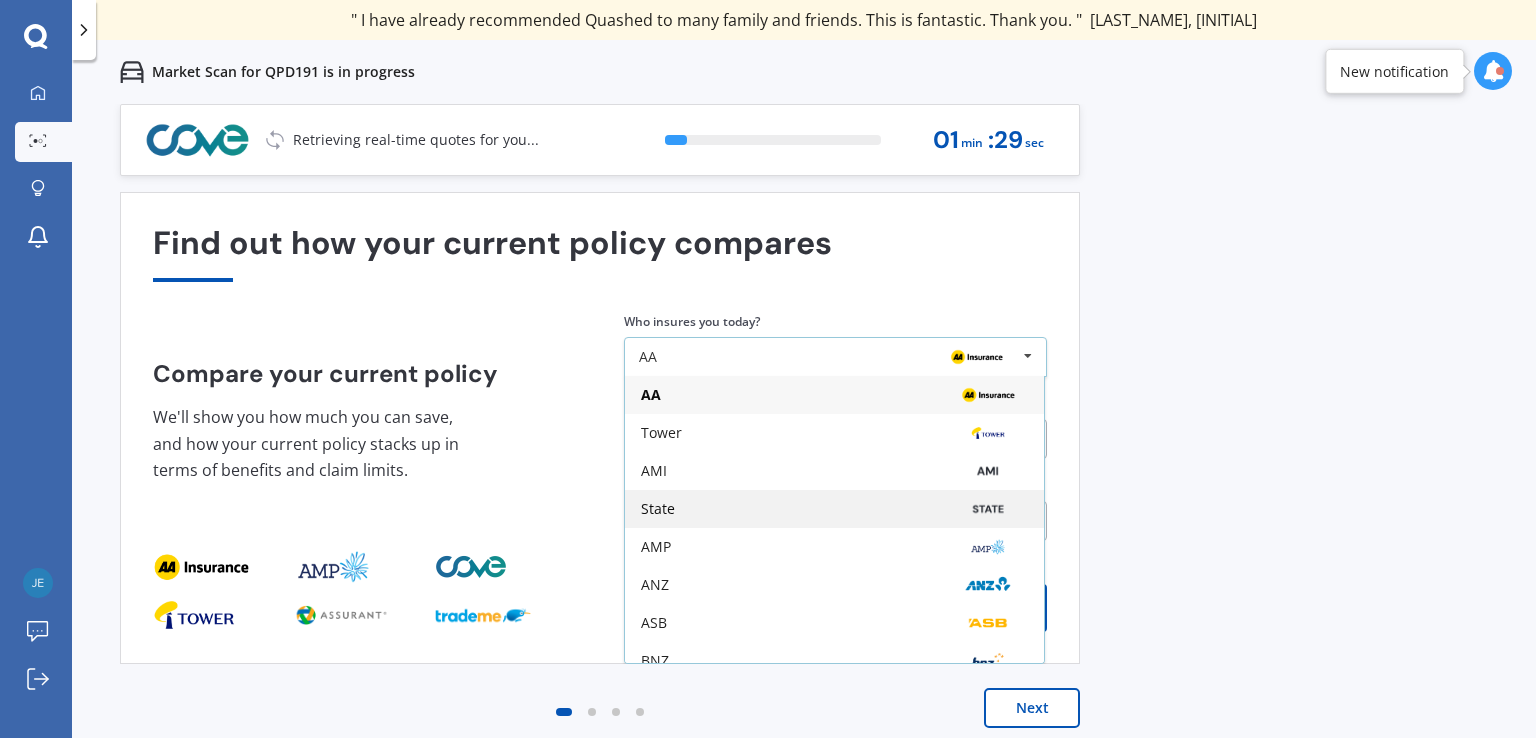 click on "State" at bounding box center [834, 509] 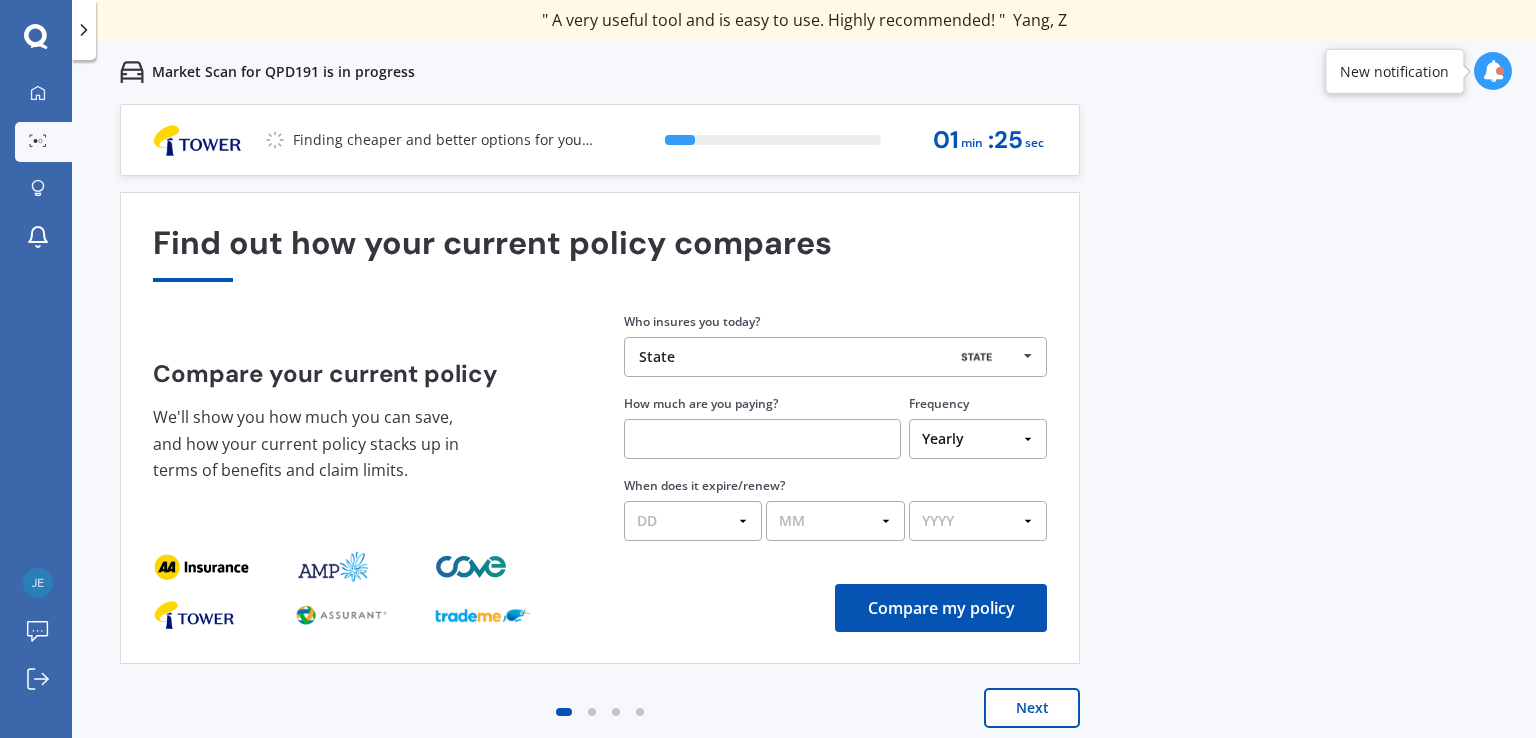 click at bounding box center [762, 439] 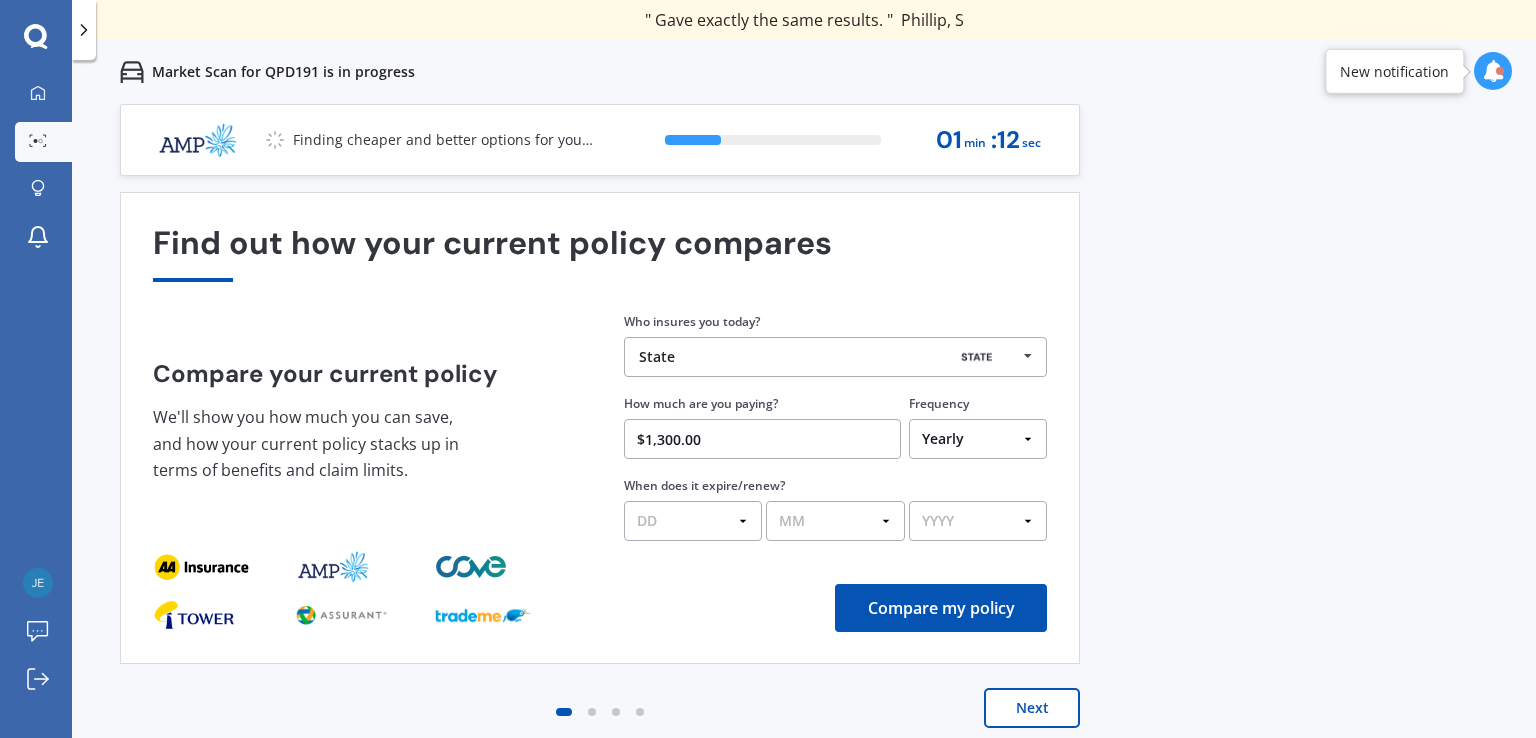 type on "$1,300.00" 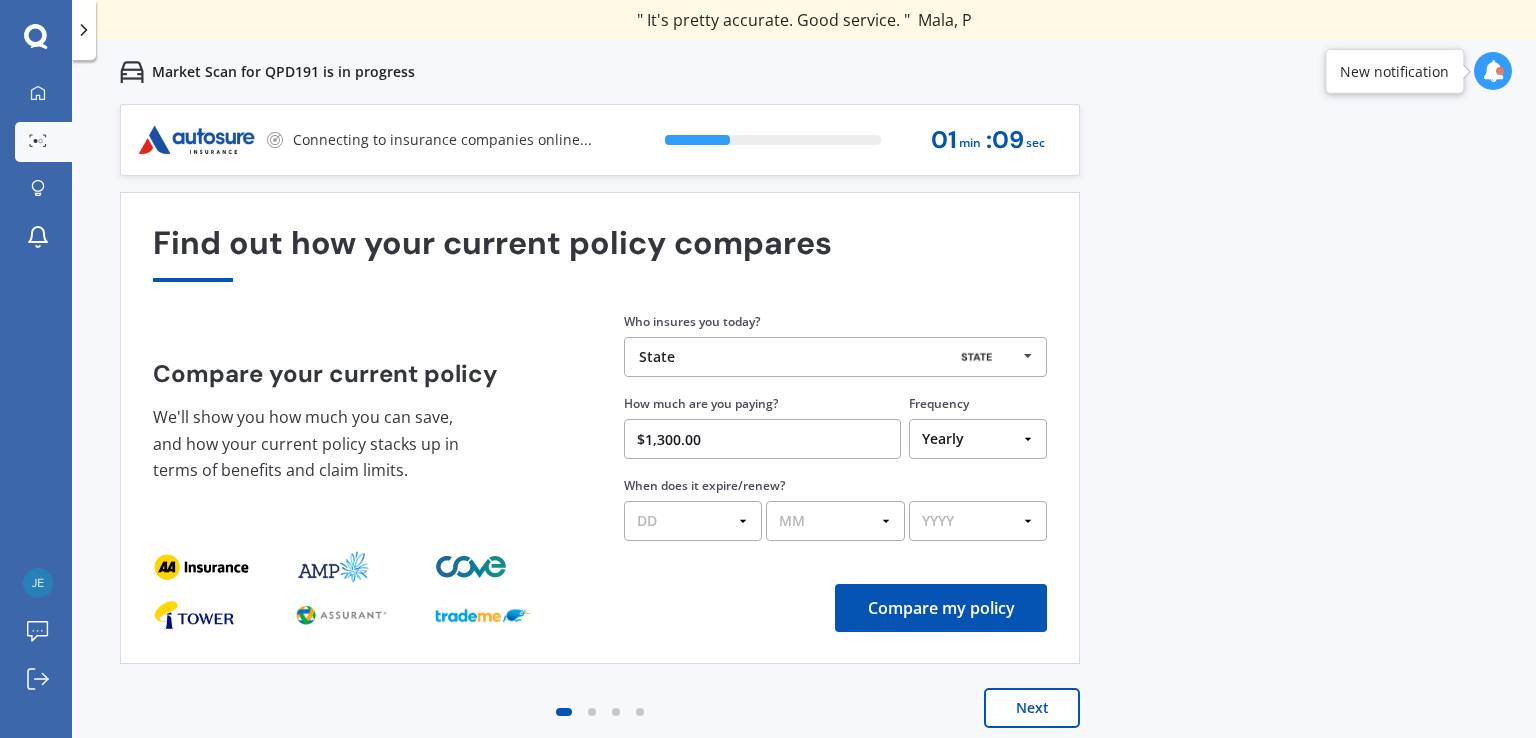 select on "08" 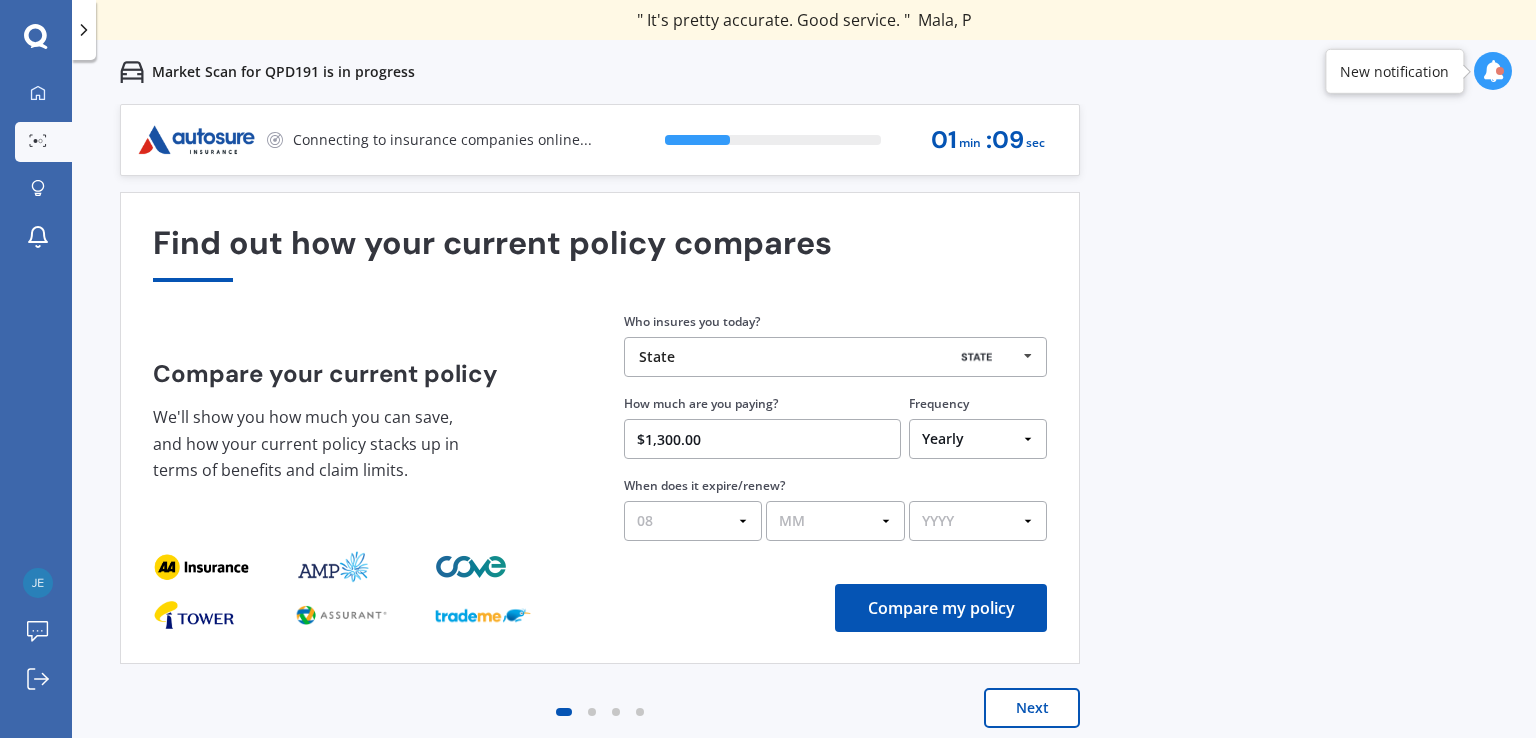 click on "DD 01 02 03 04 05 06 07 08 09 10 11 12 13 14 15 16 17 18 19 20 21 22 23 24 25 26 27 28 29 30 31" at bounding box center [693, 521] 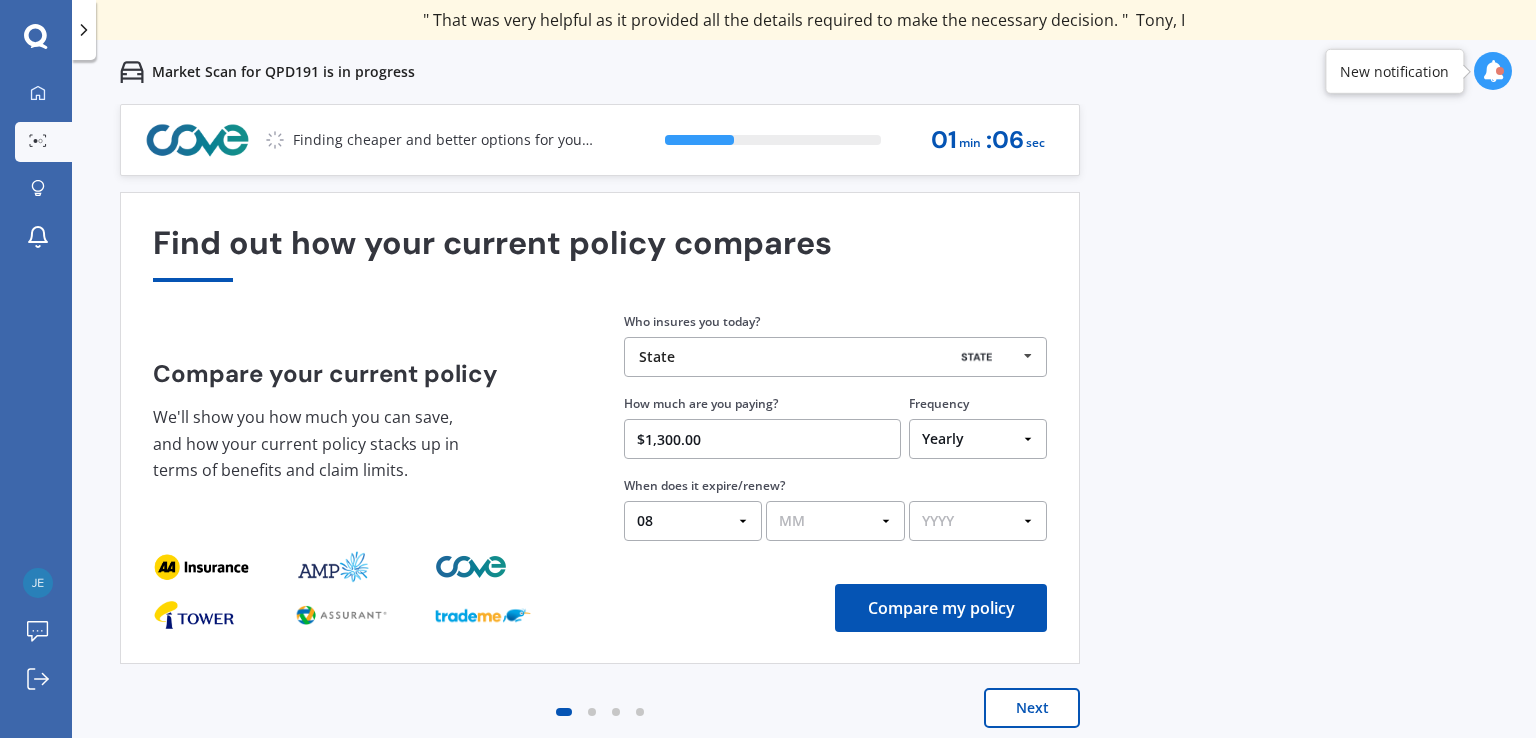 click on "MM 01 02 03 04 05 06 07 08 09 10 11 12" at bounding box center (835, 521) 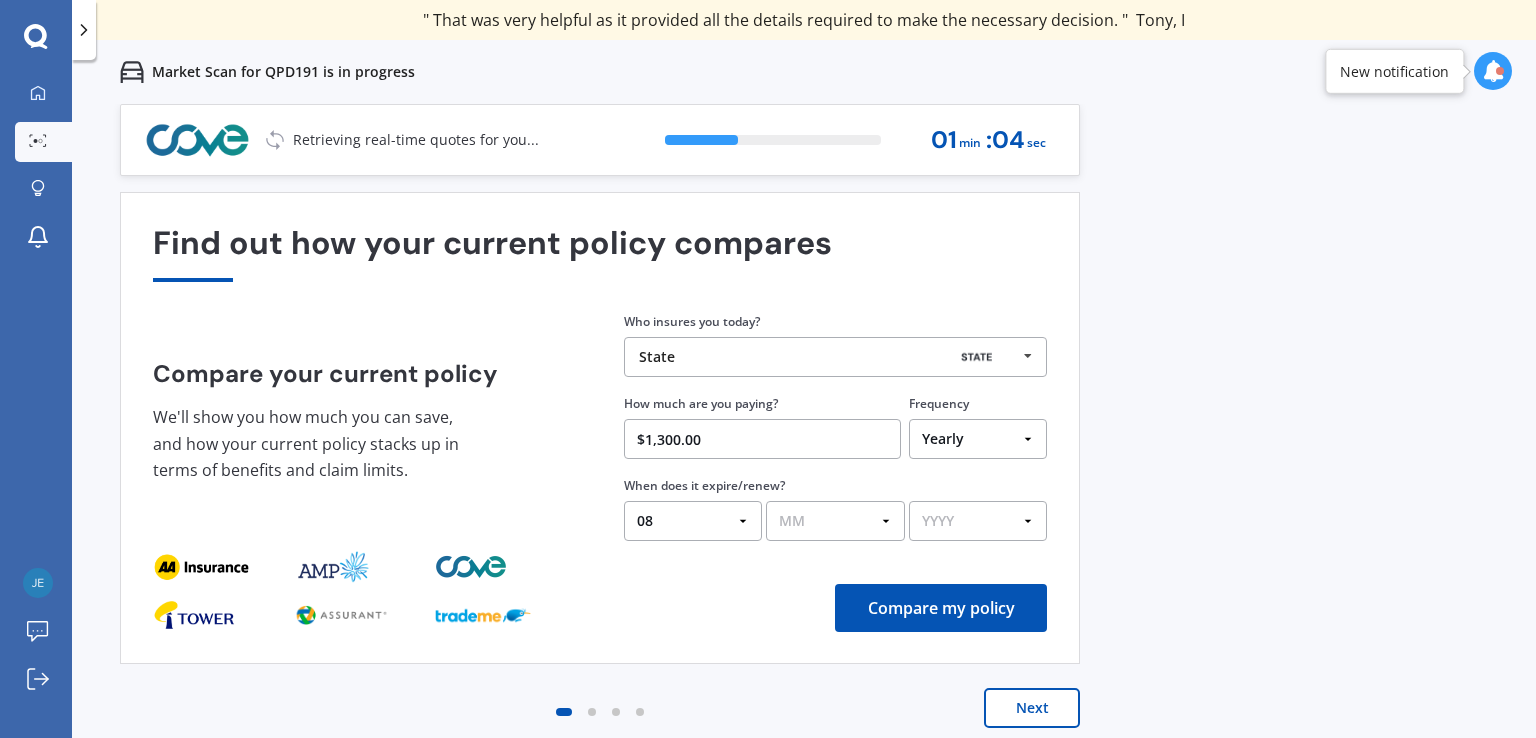 select on "08" 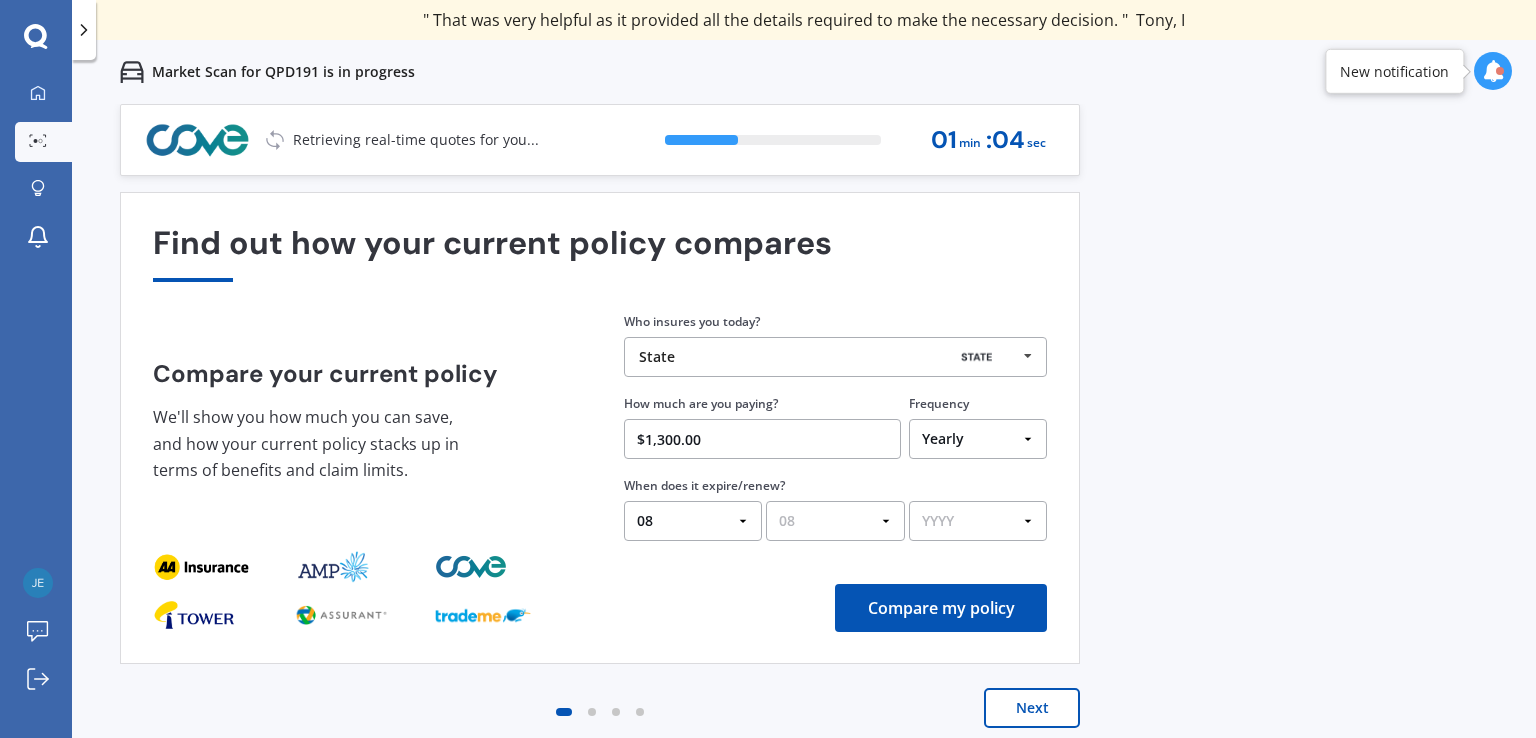 click on "MM 01 02 03 04 05 06 07 08 09 10 11 12" at bounding box center [835, 521] 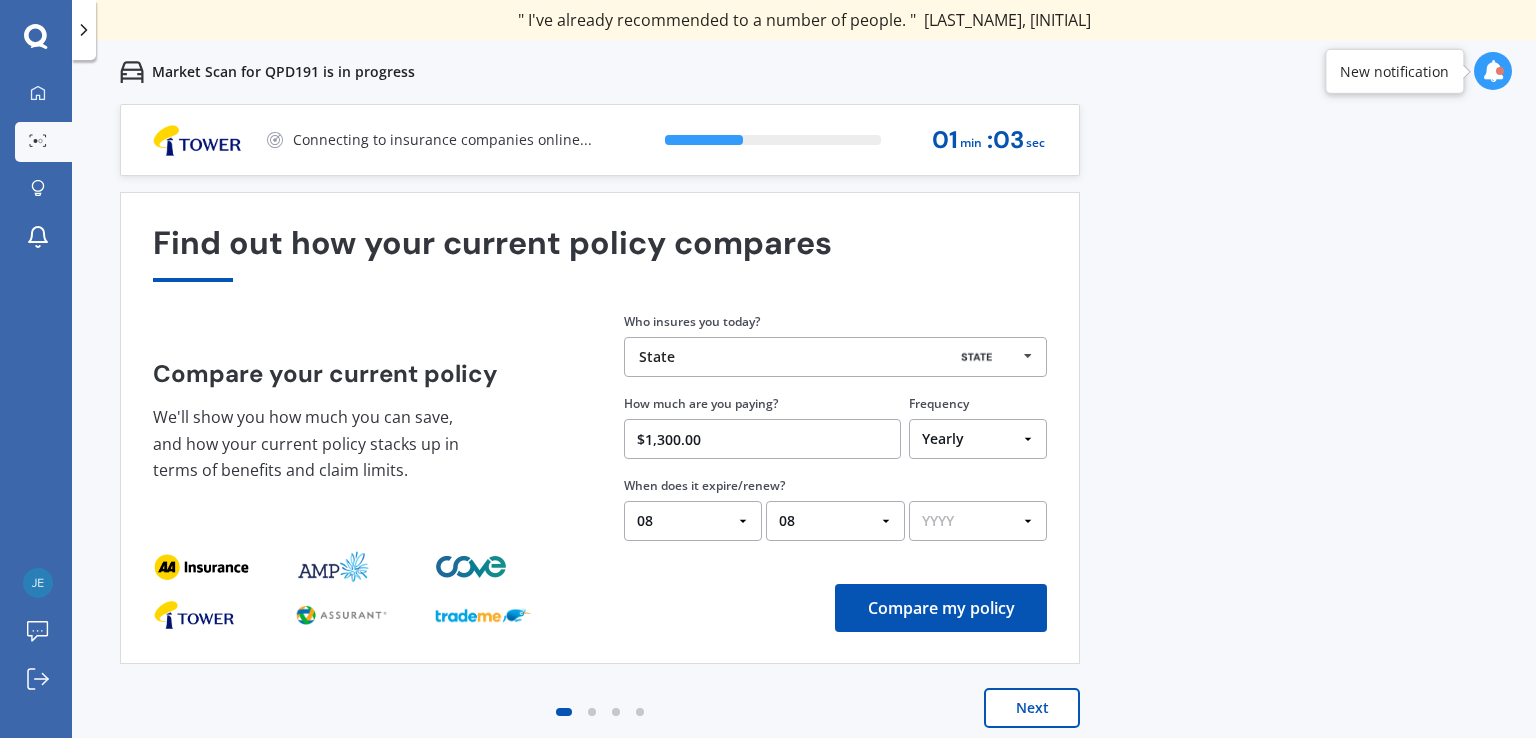 click on "YYYY 2026 2025 2024" at bounding box center (978, 521) 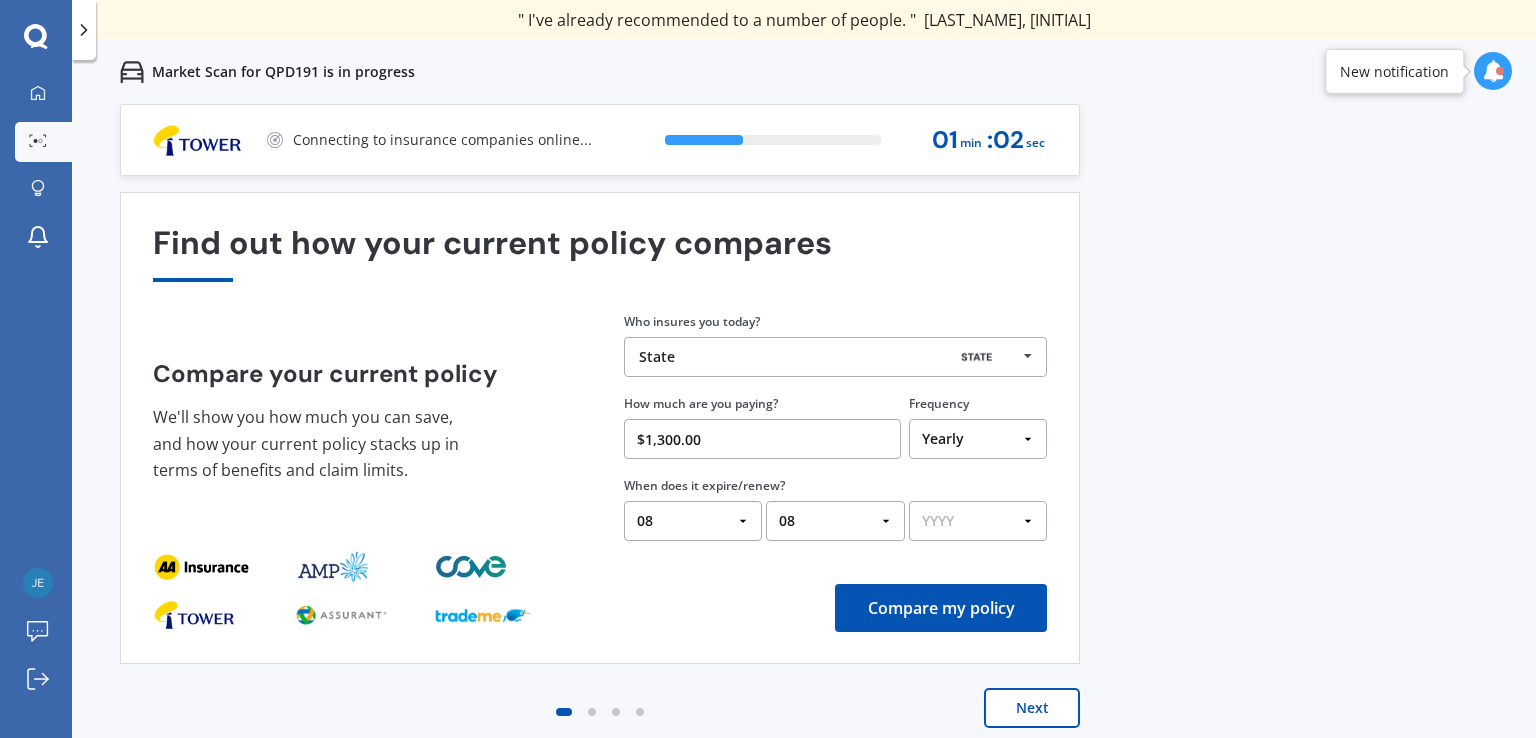 select on "2025" 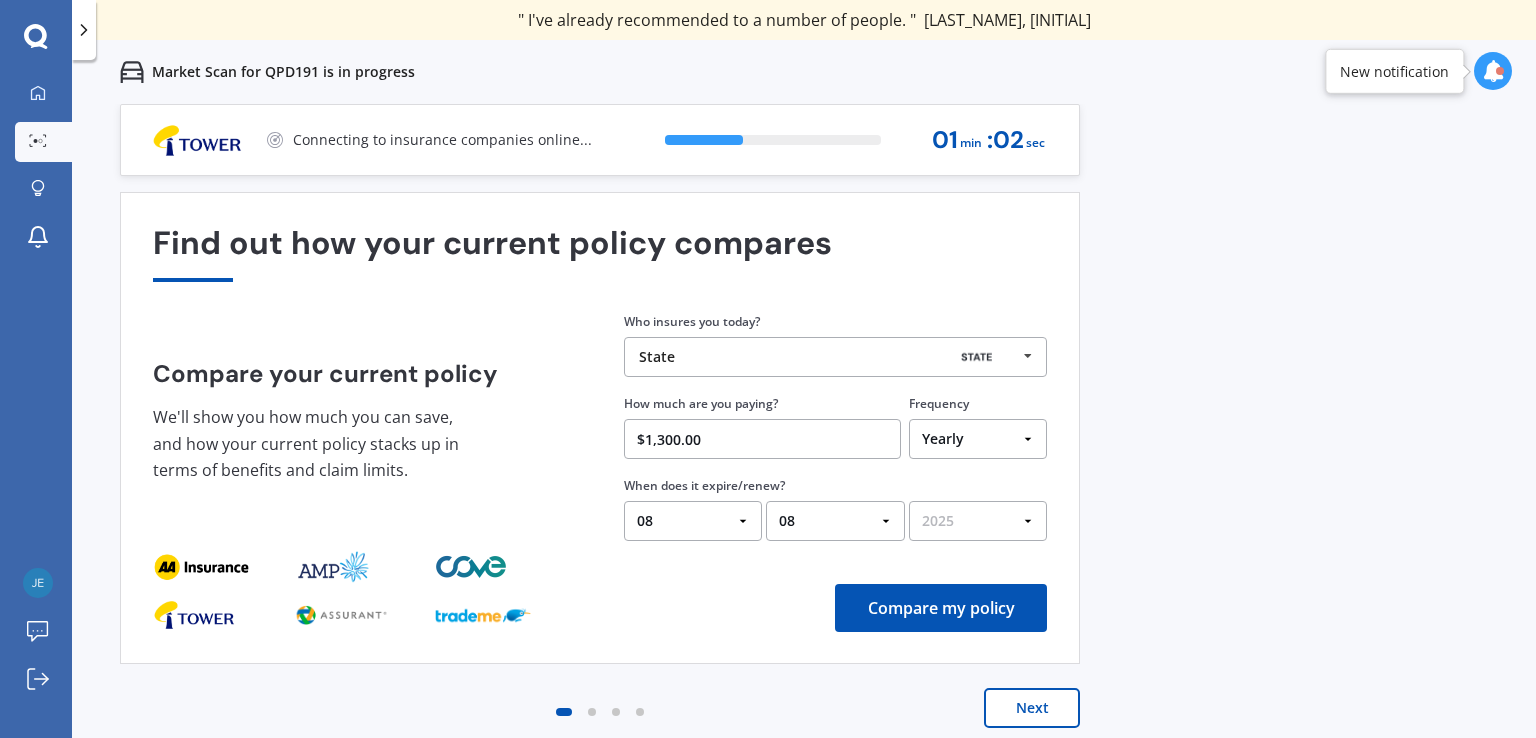 click on "YYYY 2026 2025 2024" at bounding box center (978, 521) 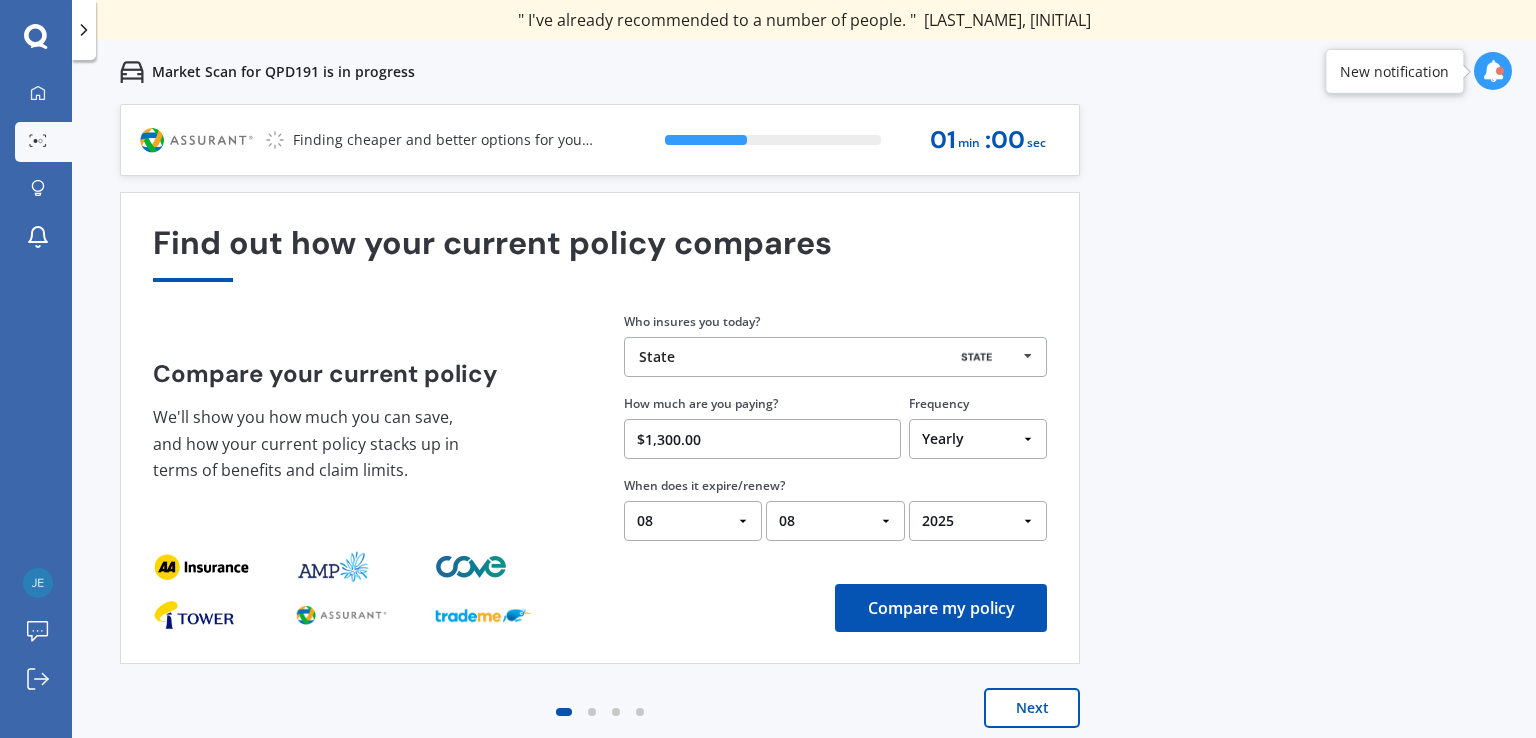 click on "Compare my policy" at bounding box center (941, 608) 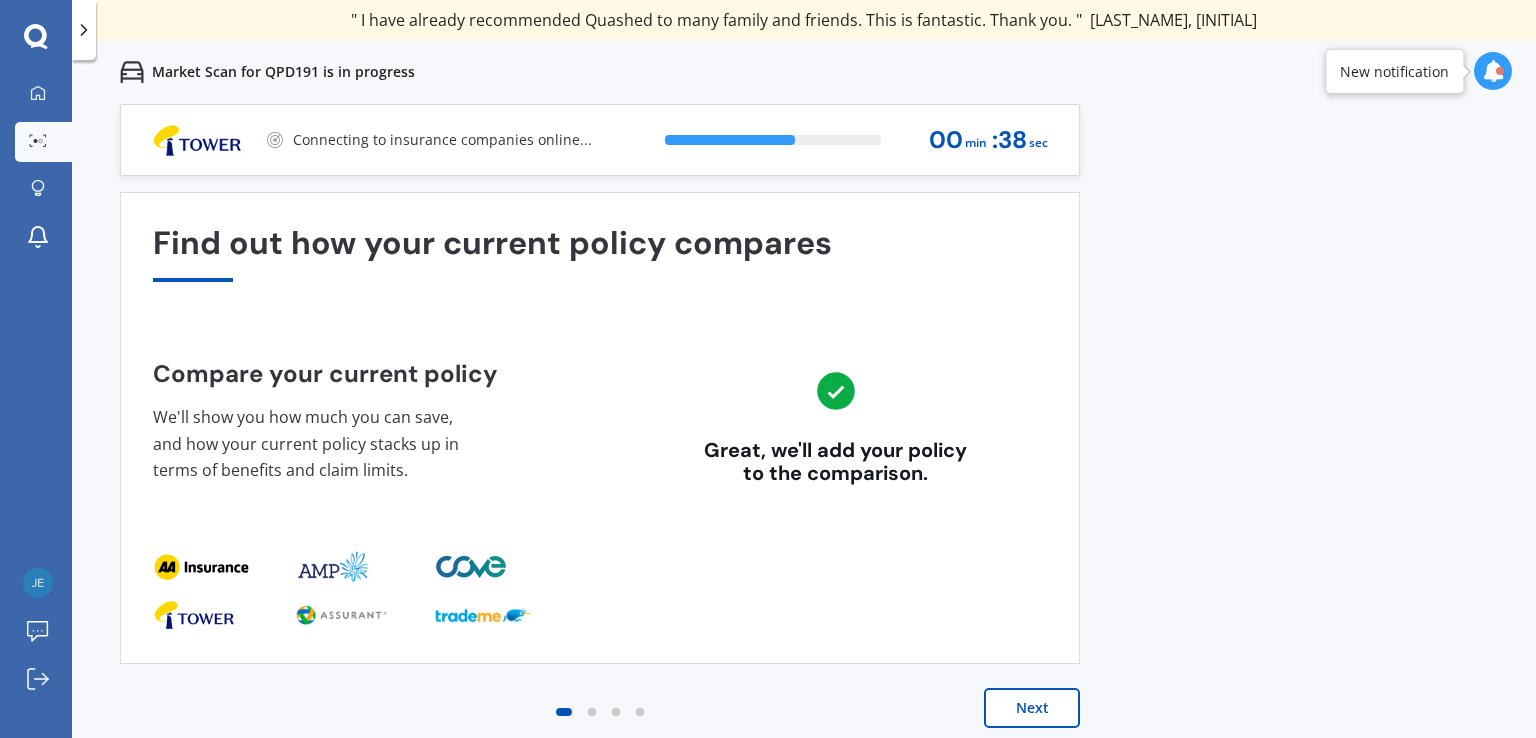 click on "Next" at bounding box center (1032, 708) 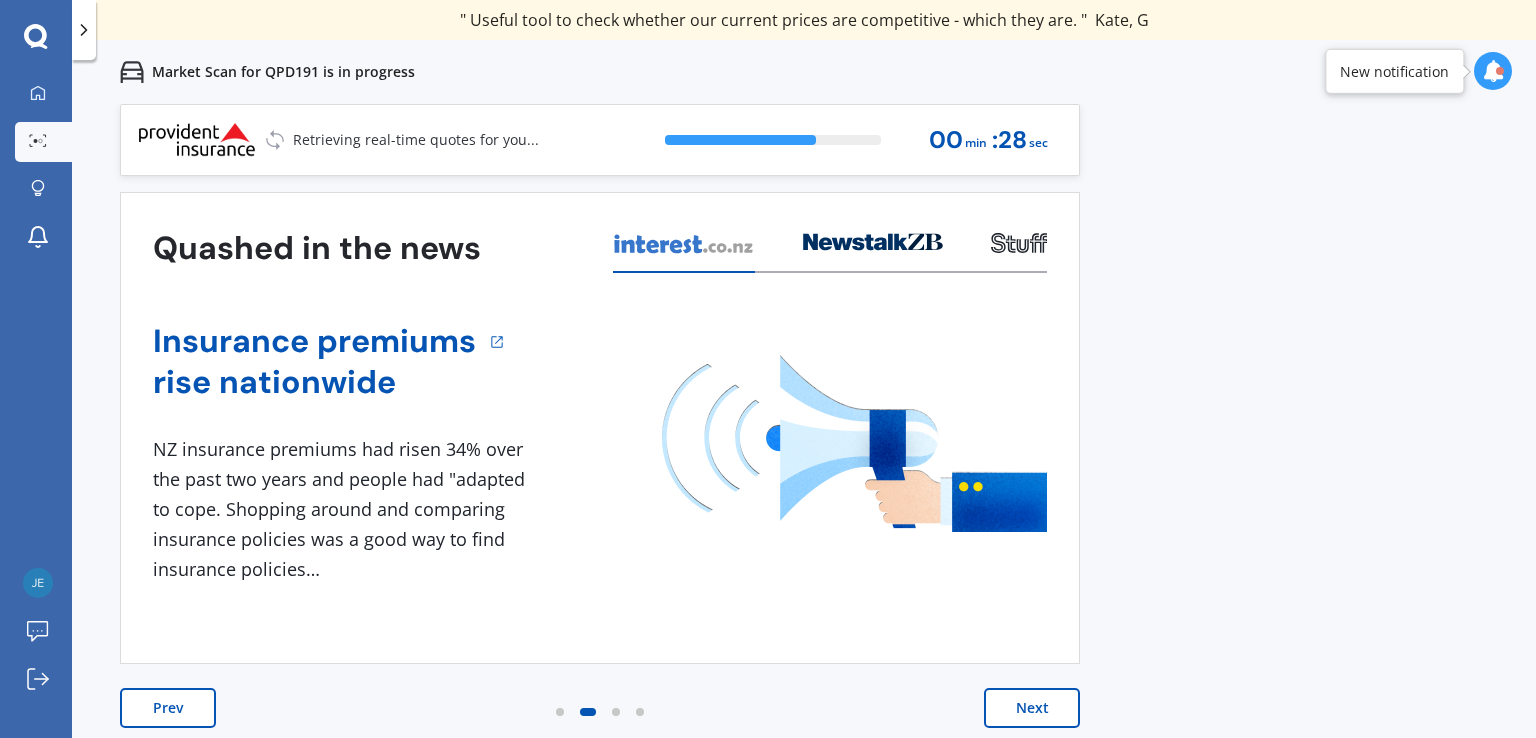 click on "Next" at bounding box center [1032, 708] 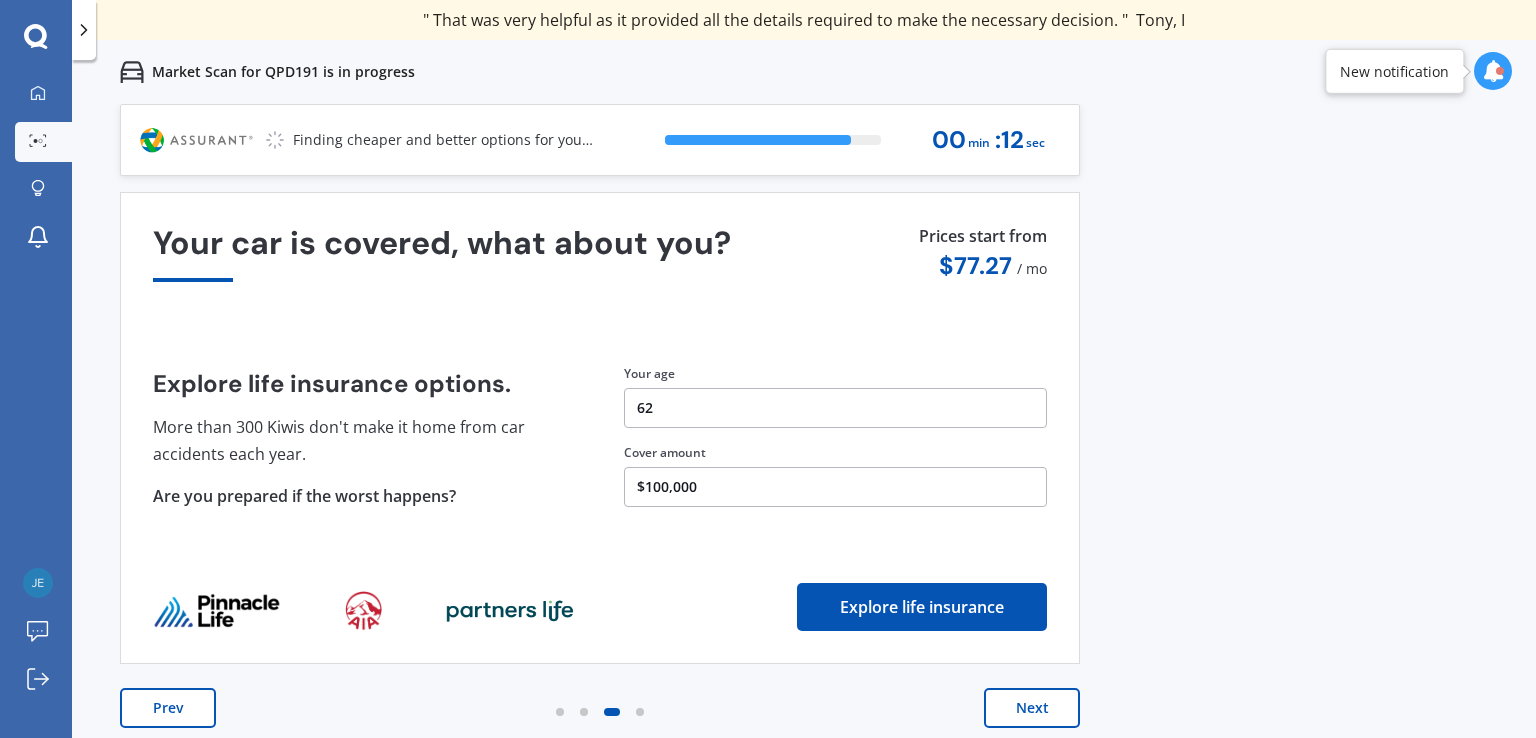 click on "Next" at bounding box center [1032, 708] 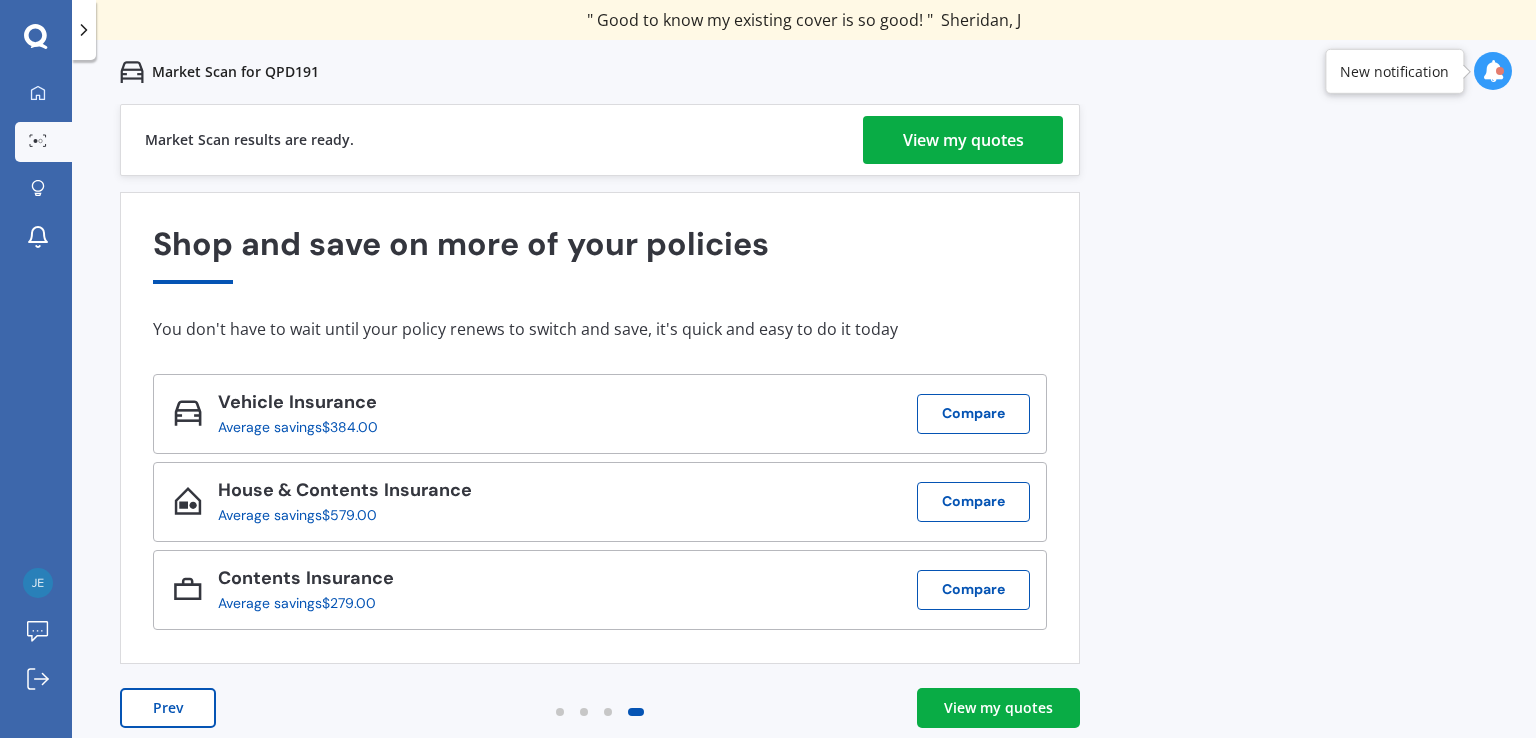 click on "View my quotes" at bounding box center [963, 140] 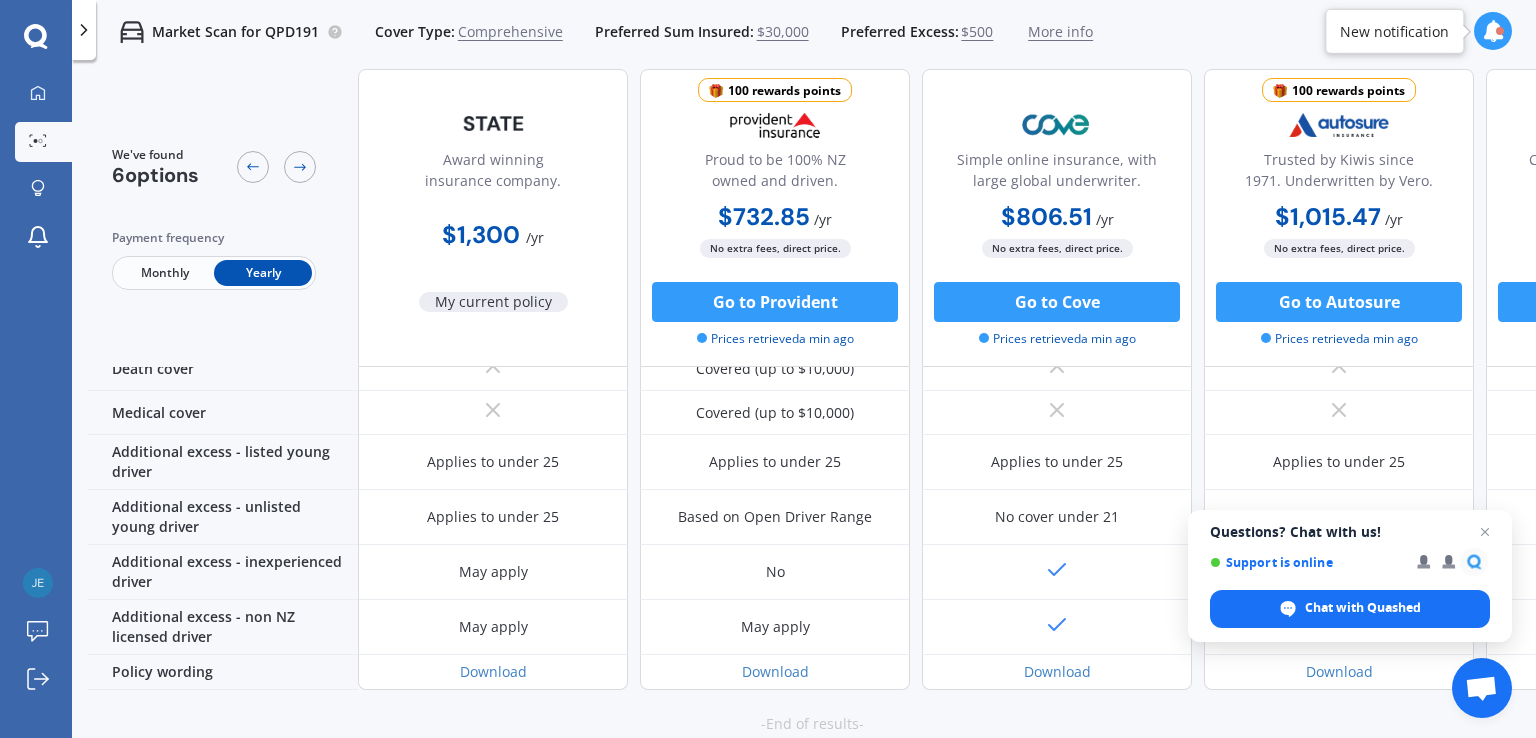 scroll, scrollTop: 977, scrollLeft: 0, axis: vertical 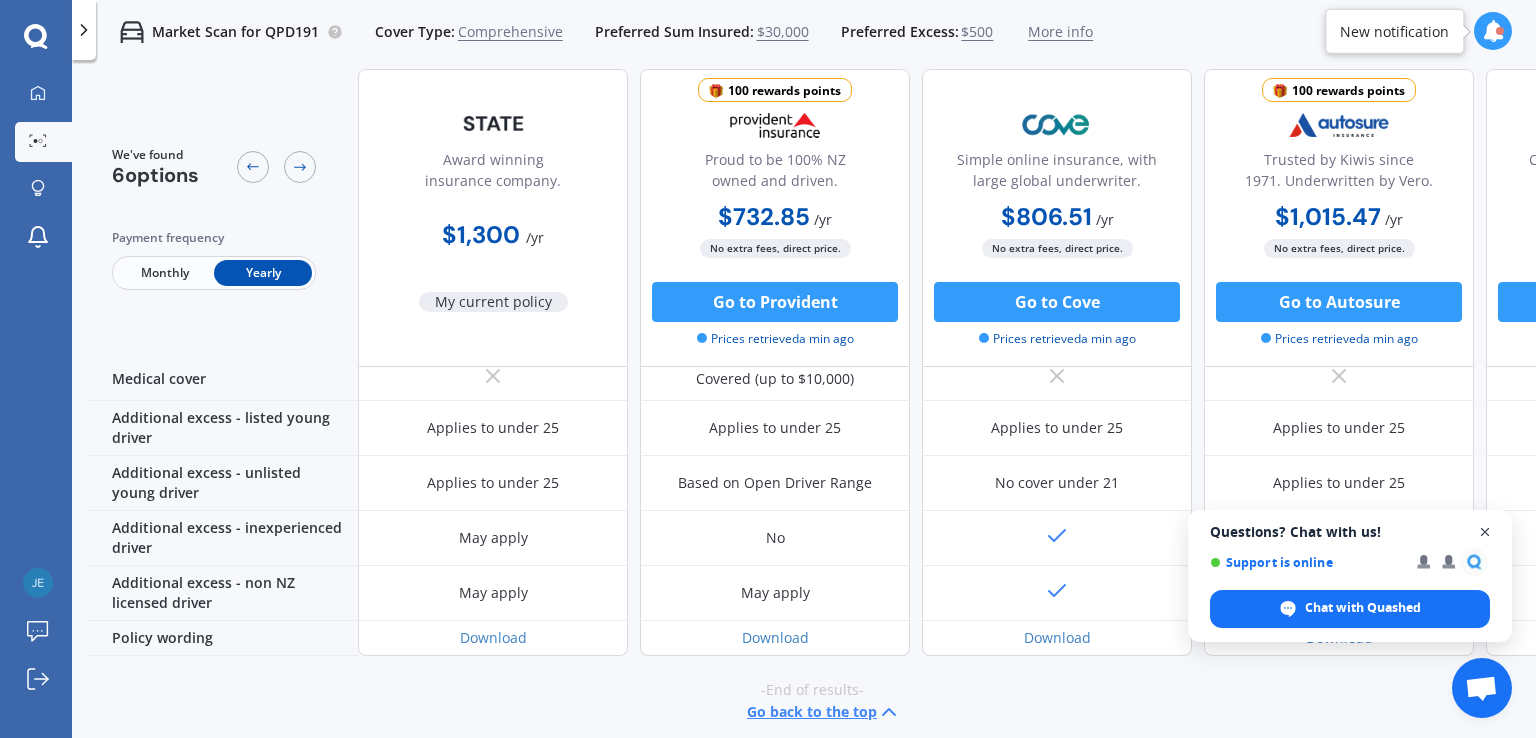 click at bounding box center [1485, 532] 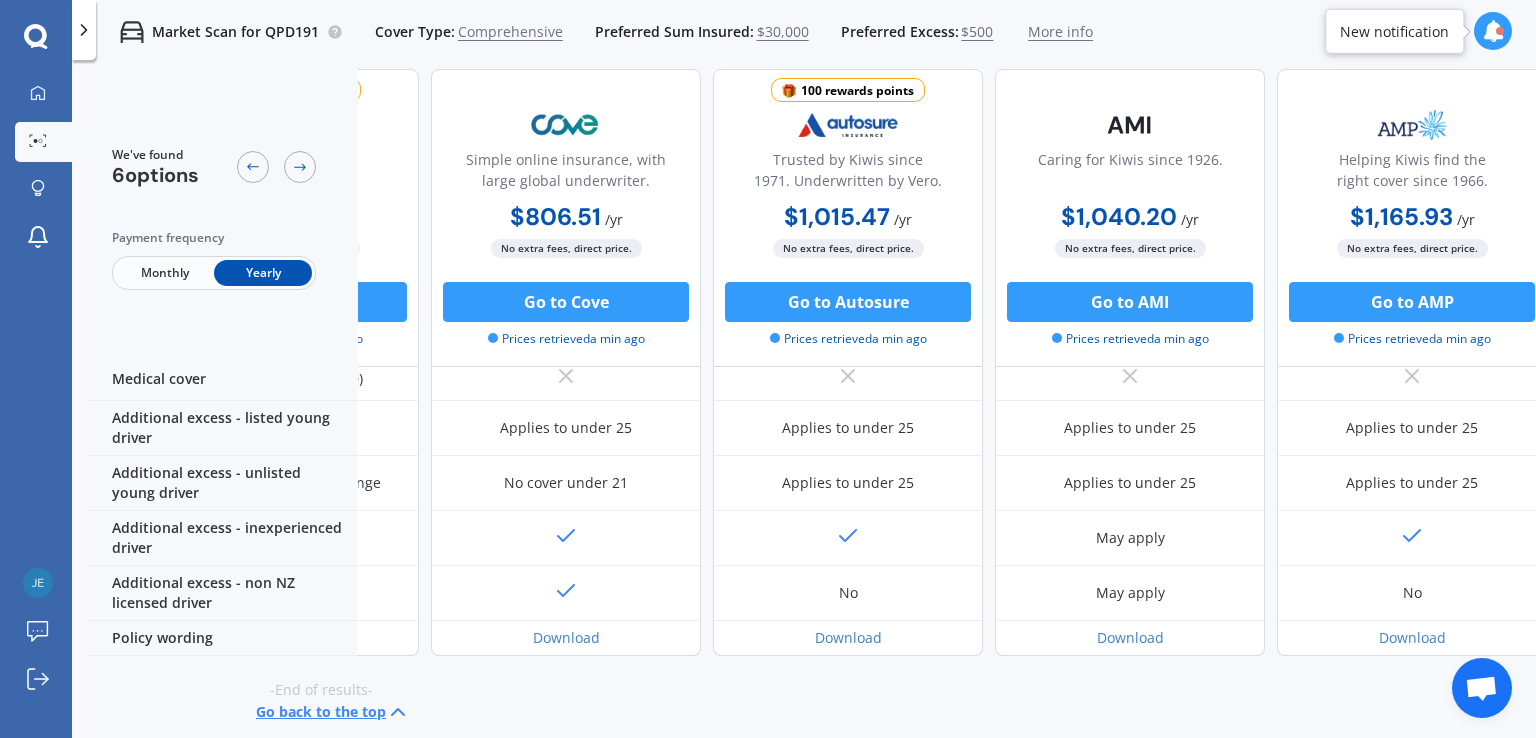 scroll, scrollTop: 977, scrollLeft: 512, axis: both 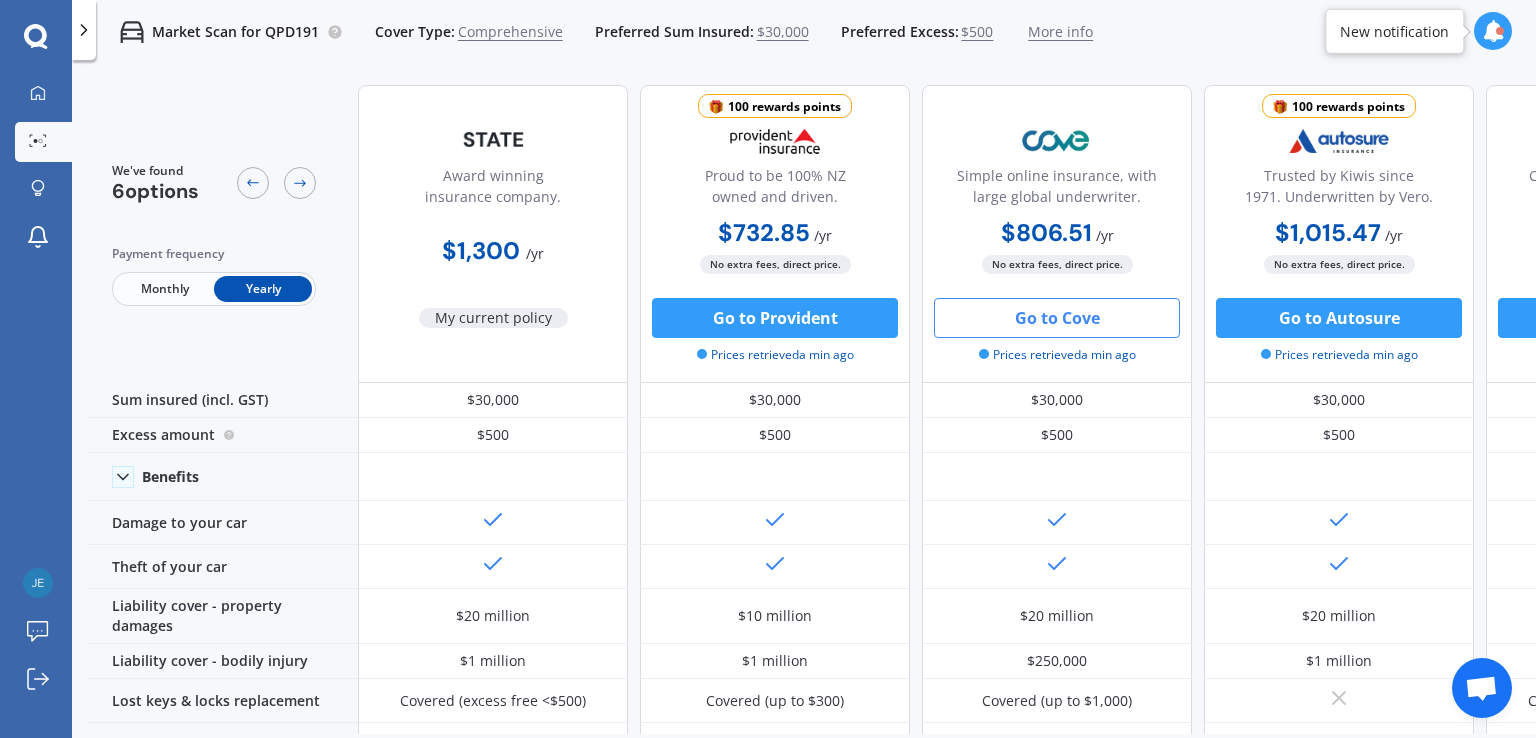 click on "Go to Cove" at bounding box center [1057, 318] 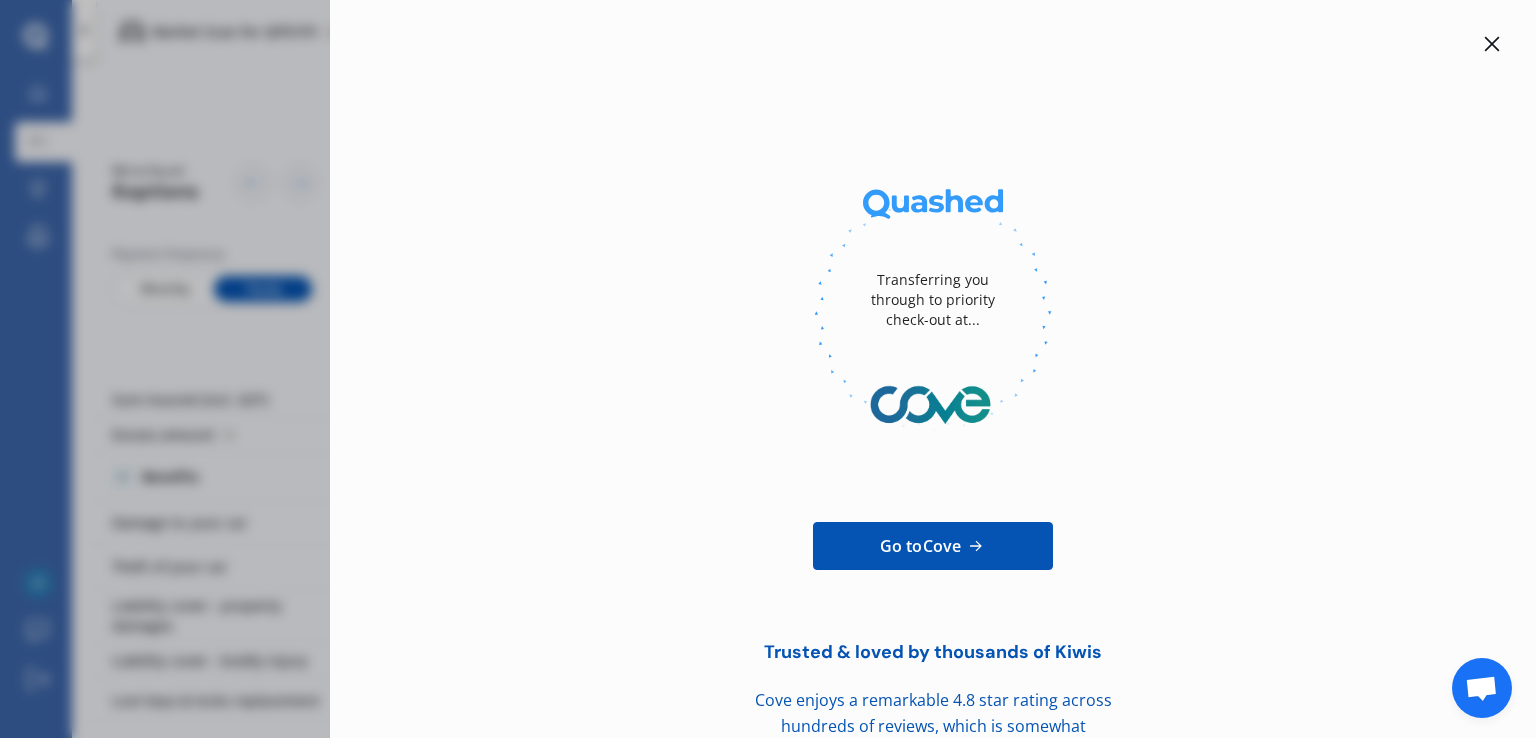 click on "Go to  Cove" at bounding box center (920, 546) 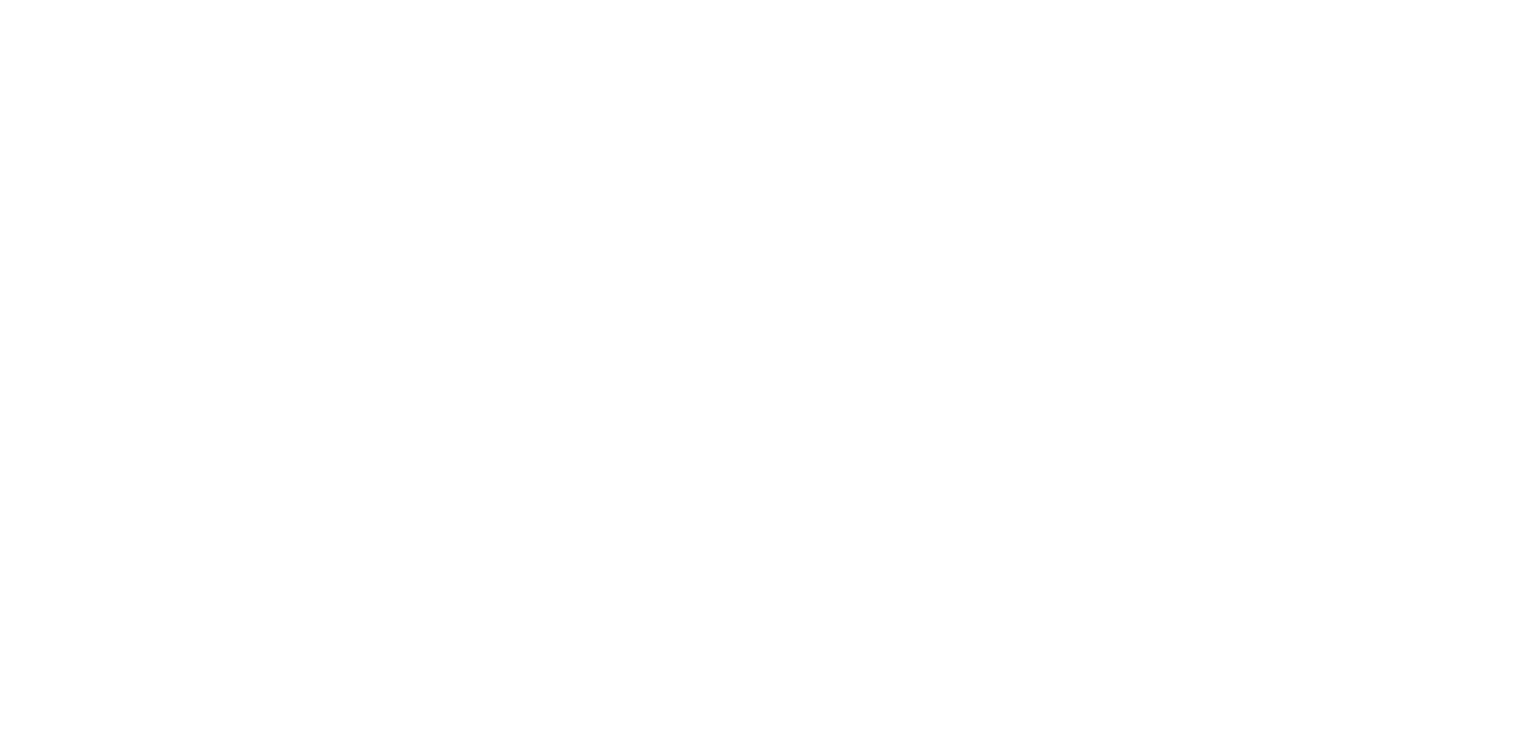 scroll, scrollTop: 0, scrollLeft: 0, axis: both 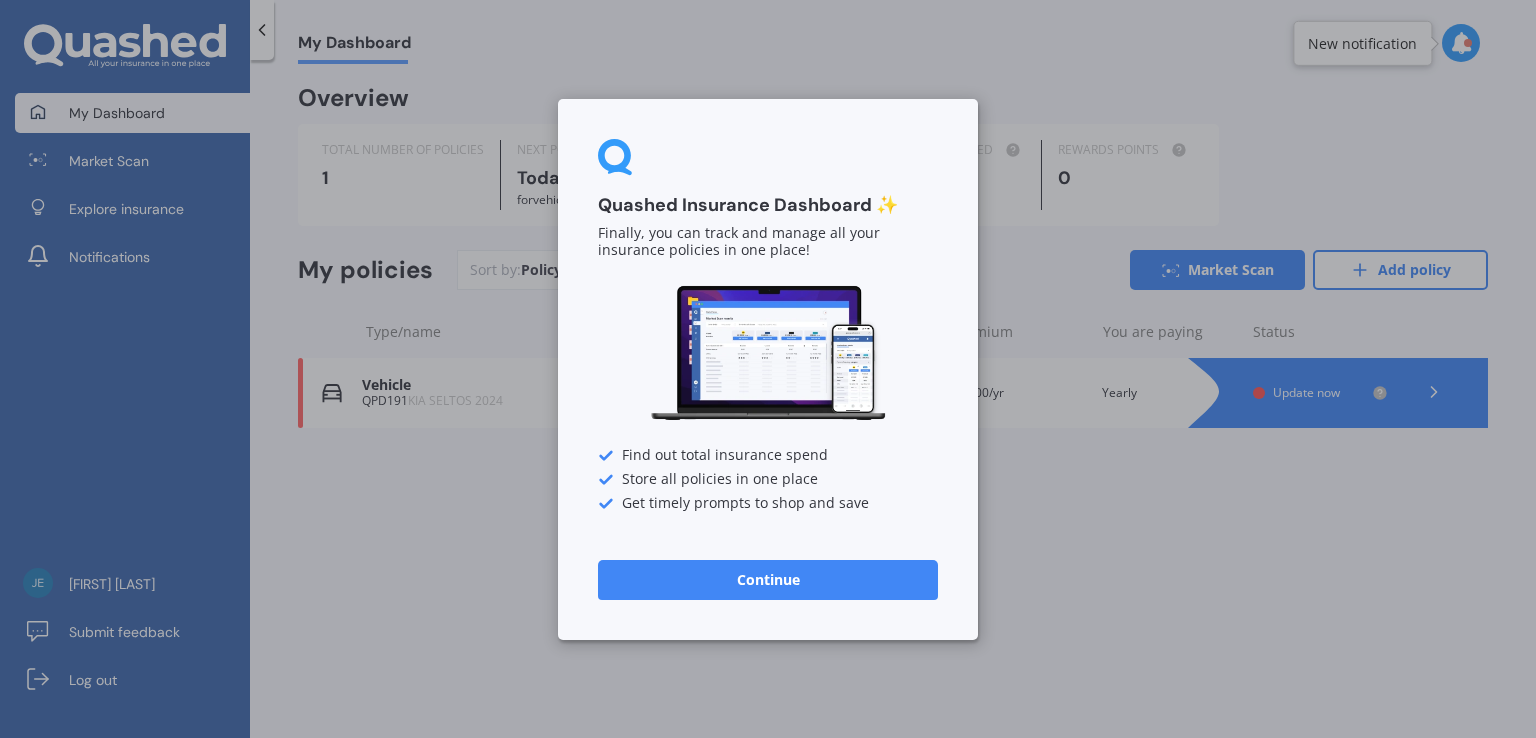 click on "Continue" at bounding box center (768, 579) 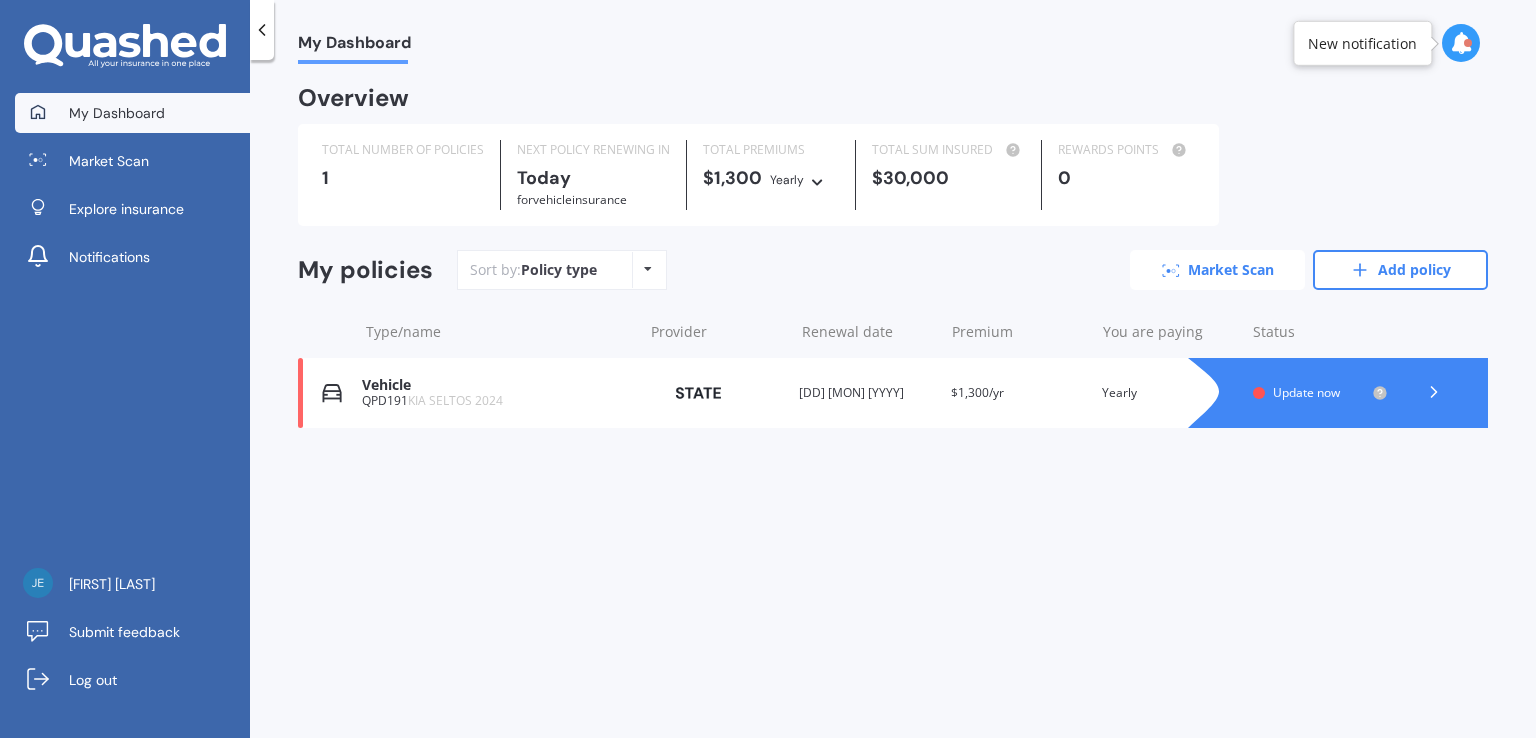 click on "Market Scan" at bounding box center (1217, 270) 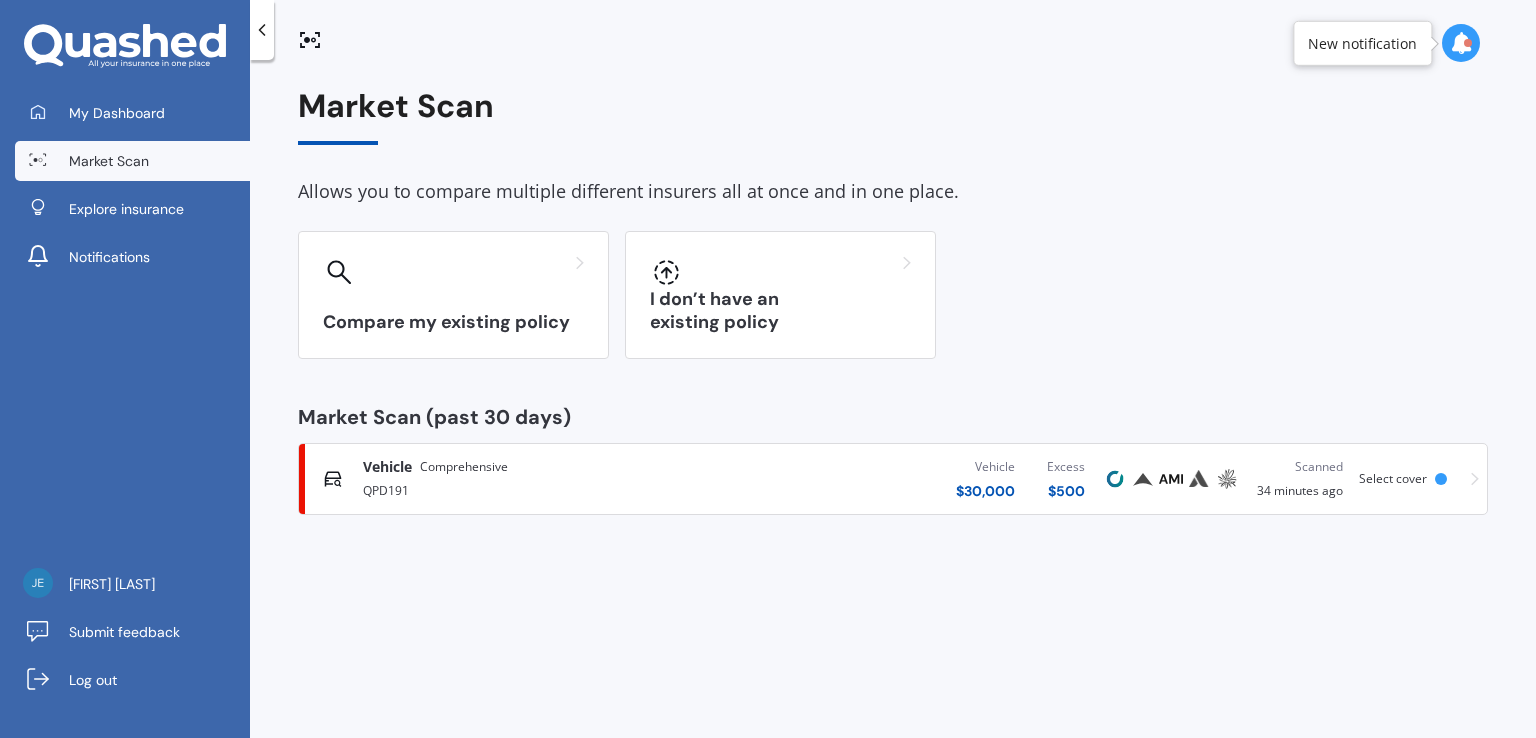 click on "Vehicle Comprehensive QPD191 Vehicle $ 30,000 Excess $ 500 Scanned 34 minutes ago Select cover" at bounding box center (893, 479) 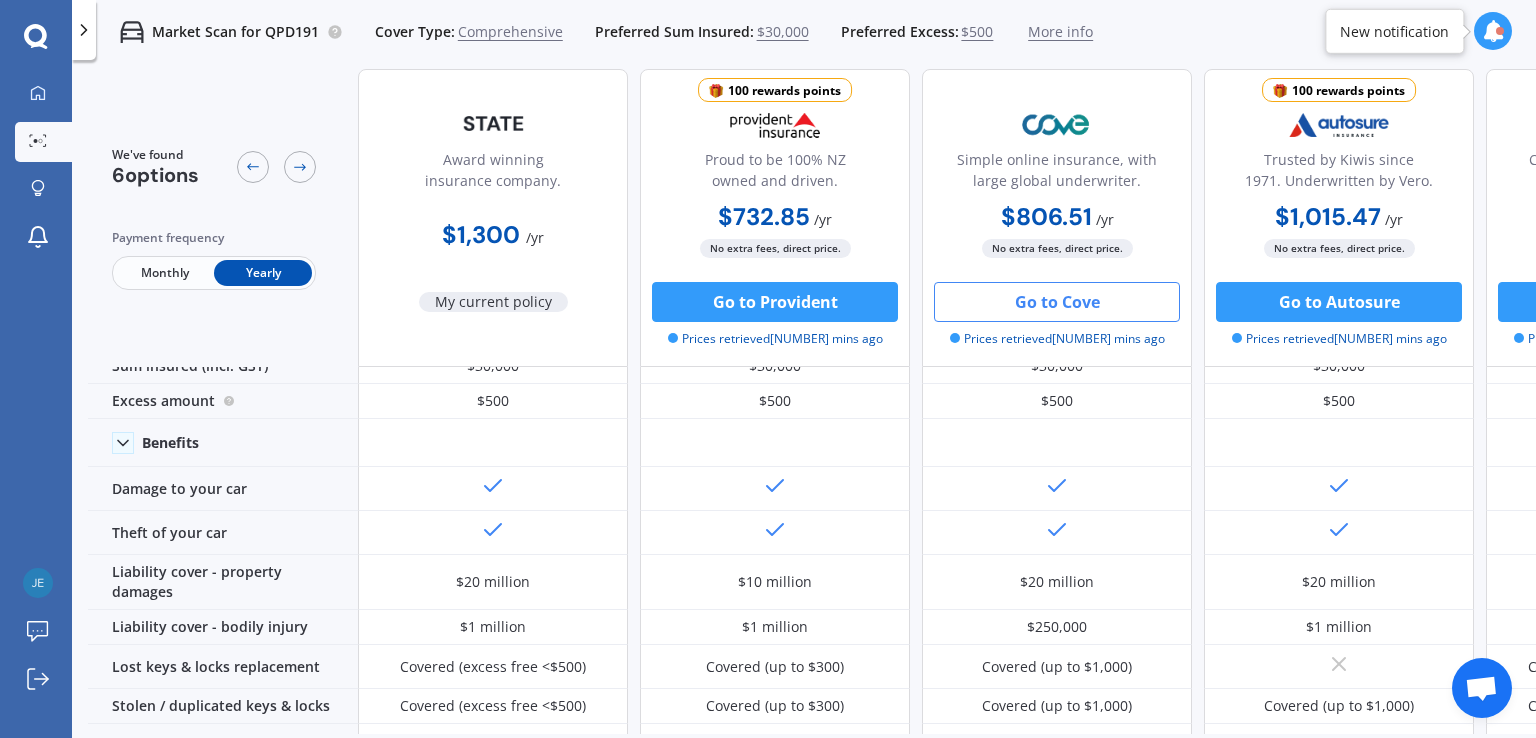 scroll, scrollTop: 0, scrollLeft: 0, axis: both 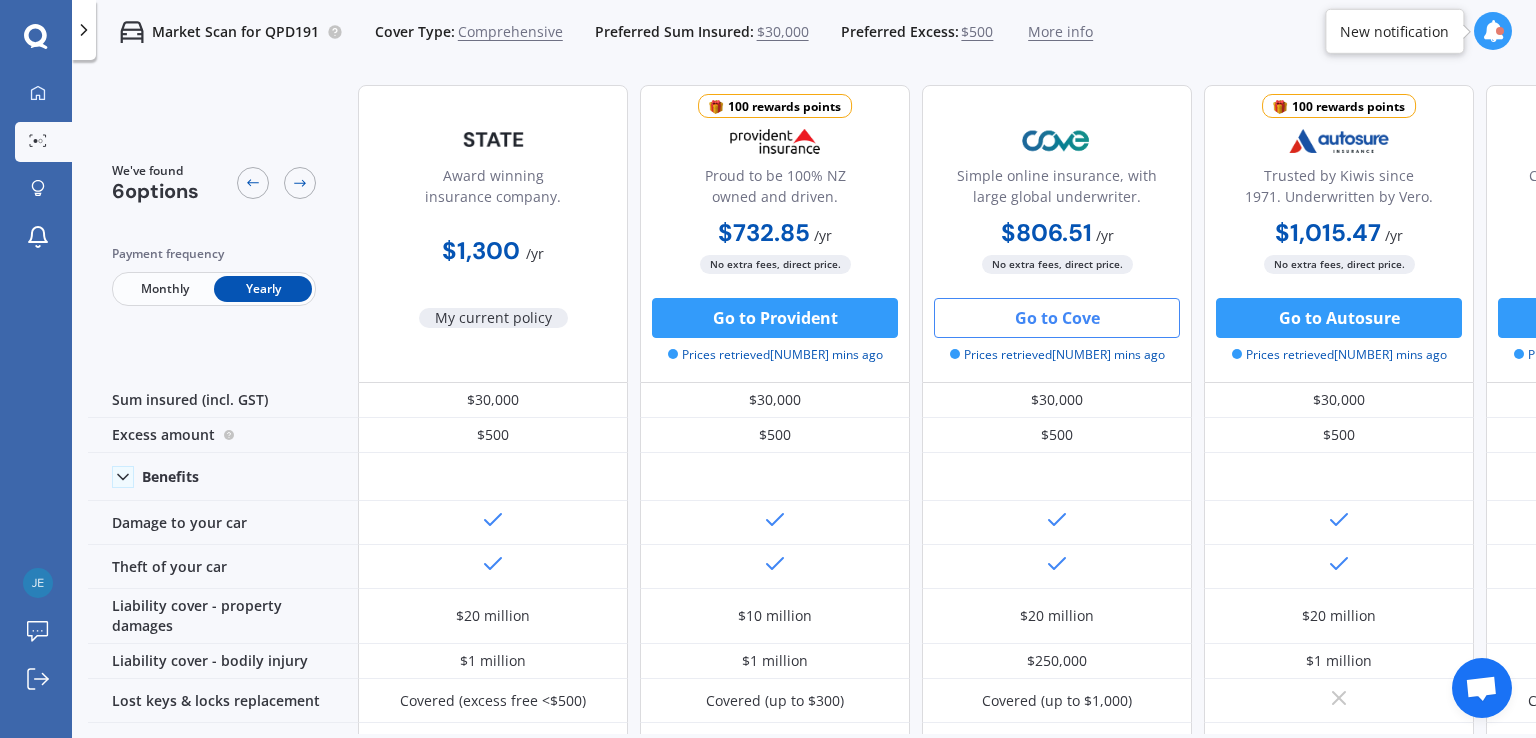 click on "Go to Cove" at bounding box center [1057, 318] 